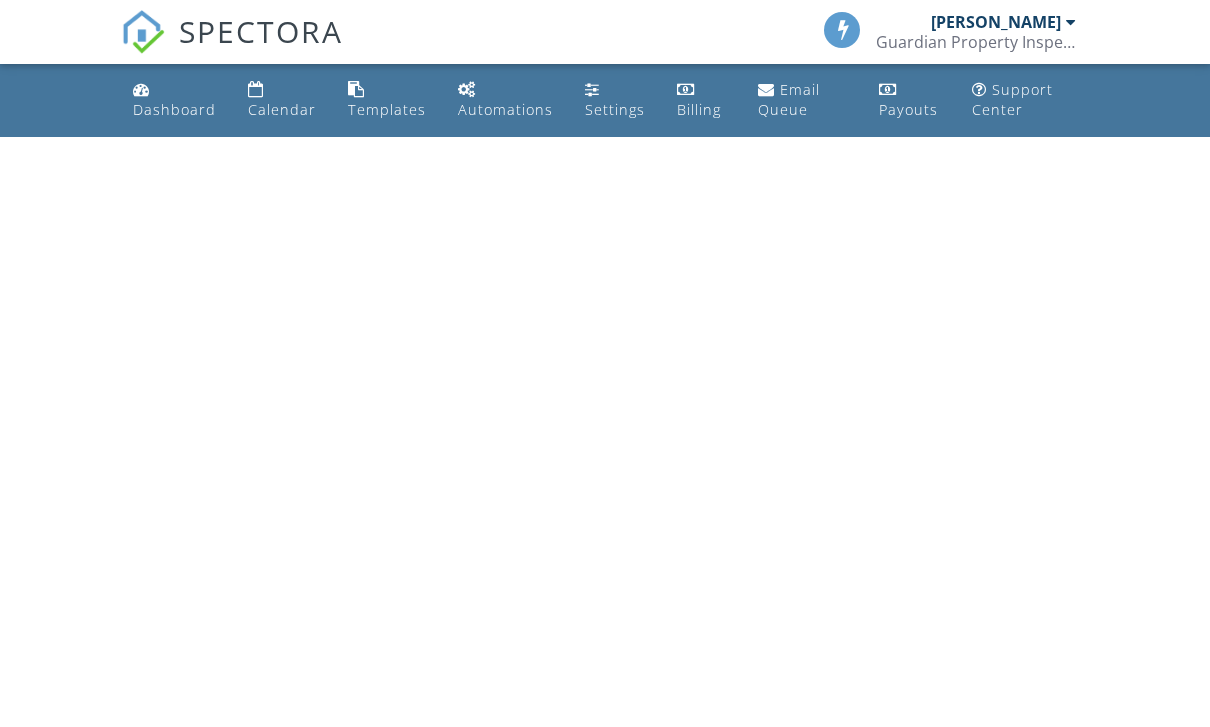 scroll, scrollTop: 0, scrollLeft: 0, axis: both 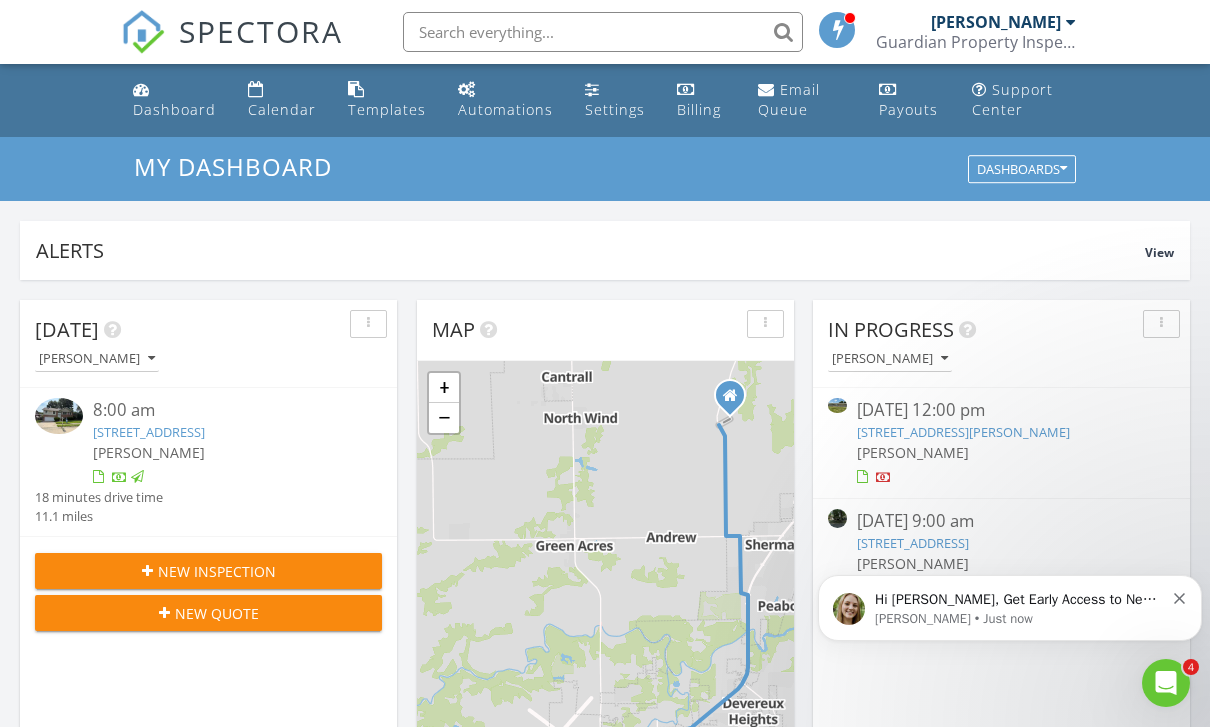 click on "Hi Zac, Get Early Access to New Report Writing Features &amp; Updates Want to be the first to try Spectora’s latest updates? Join our early access group and be the first to use new features before they’re released. Features and updates coming soon that you will get early access to include: Update: The upgraded Rapid Fire Camera, New: Photo preview before adding images to a report, New: The .5 camera lens Megan • Just now" at bounding box center (1010, 608) 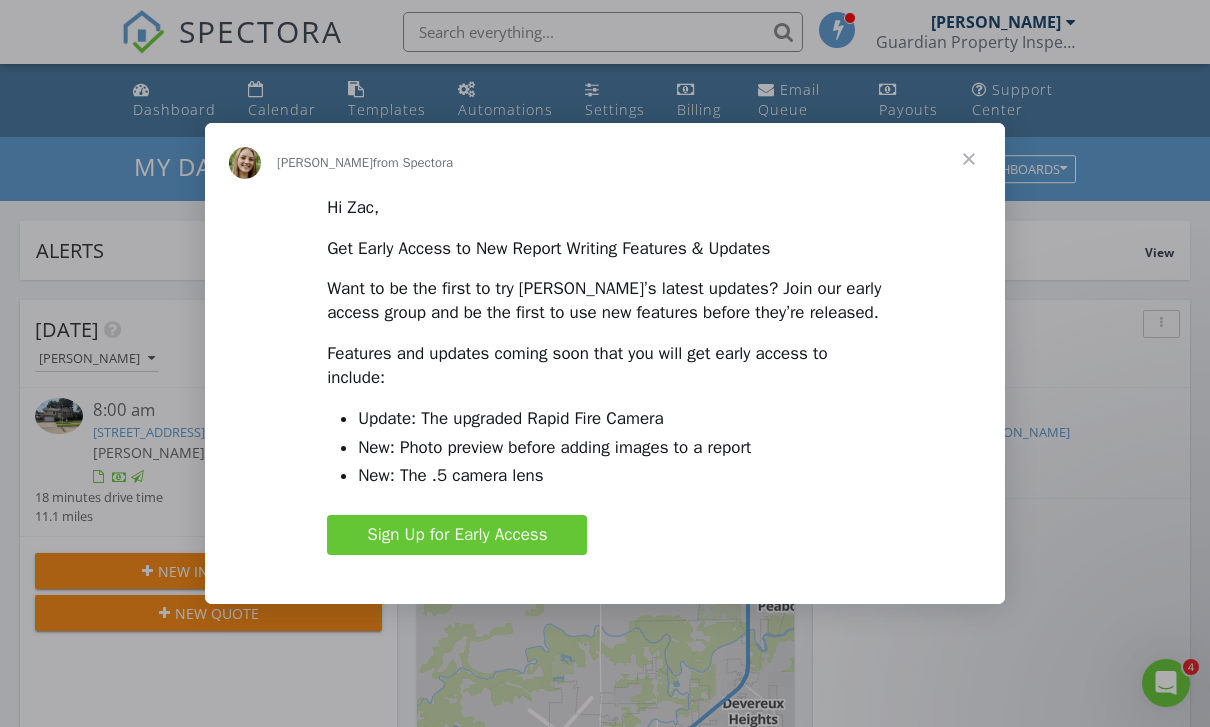 scroll, scrollTop: 0, scrollLeft: 0, axis: both 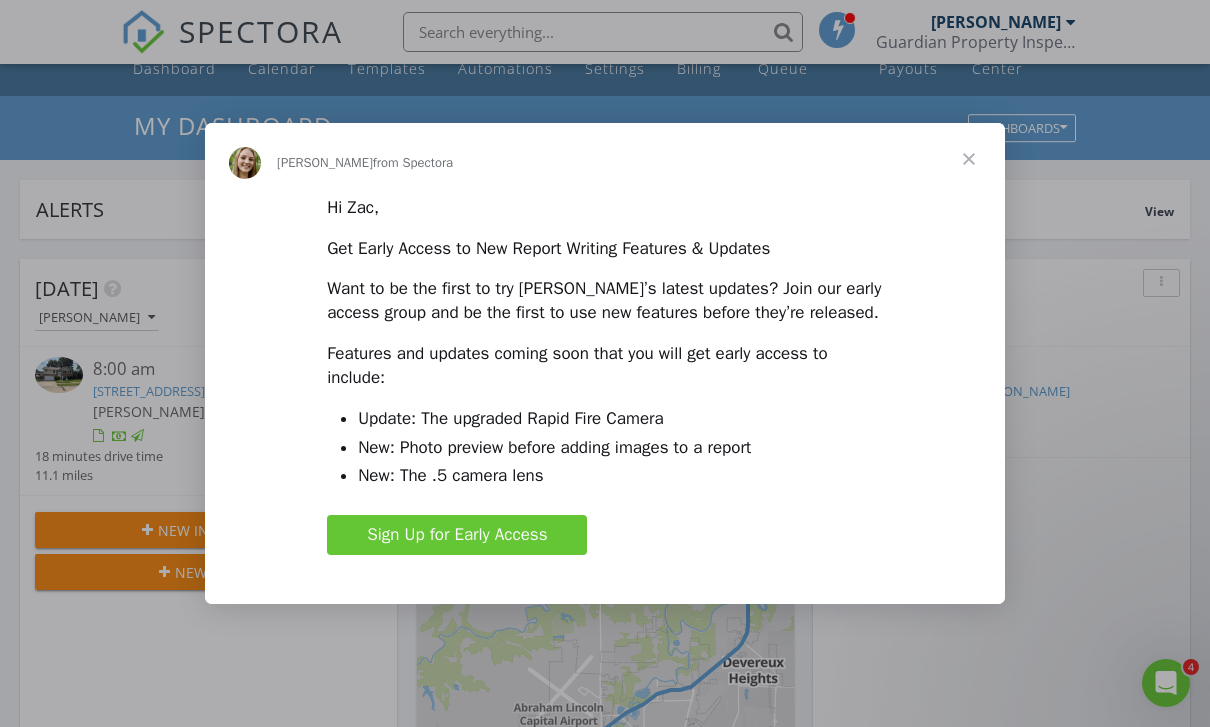 click at bounding box center (969, 159) 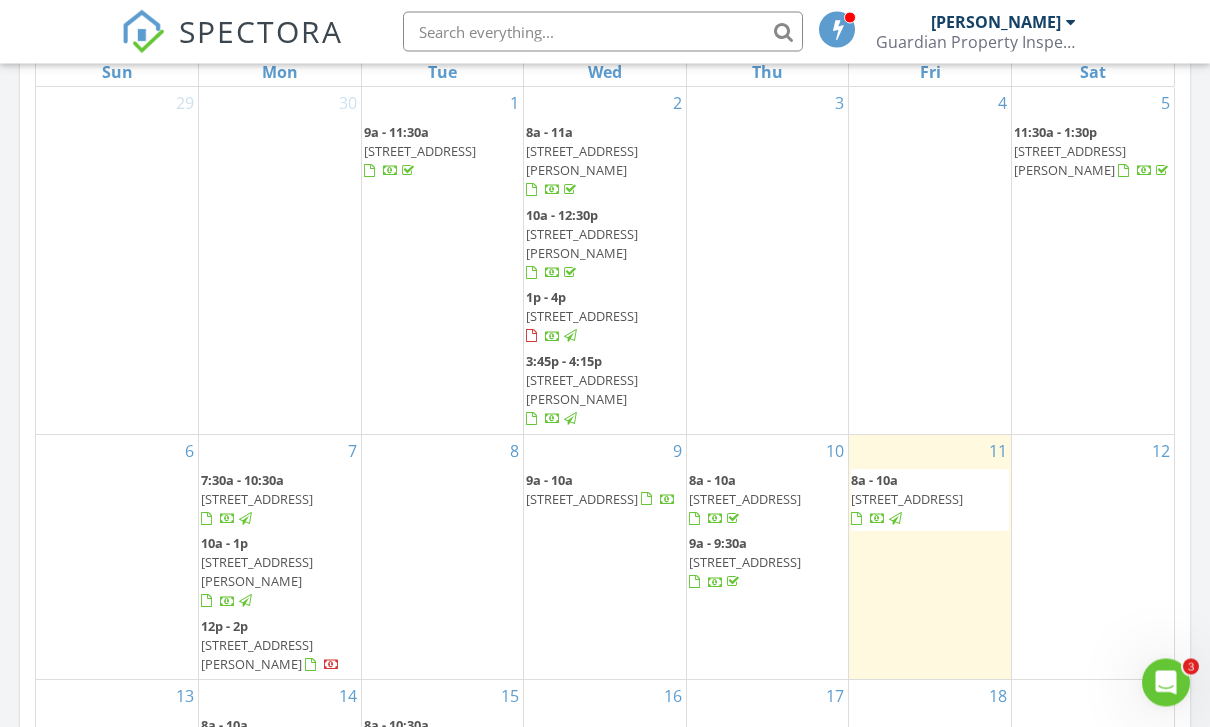 scroll, scrollTop: 984, scrollLeft: 0, axis: vertical 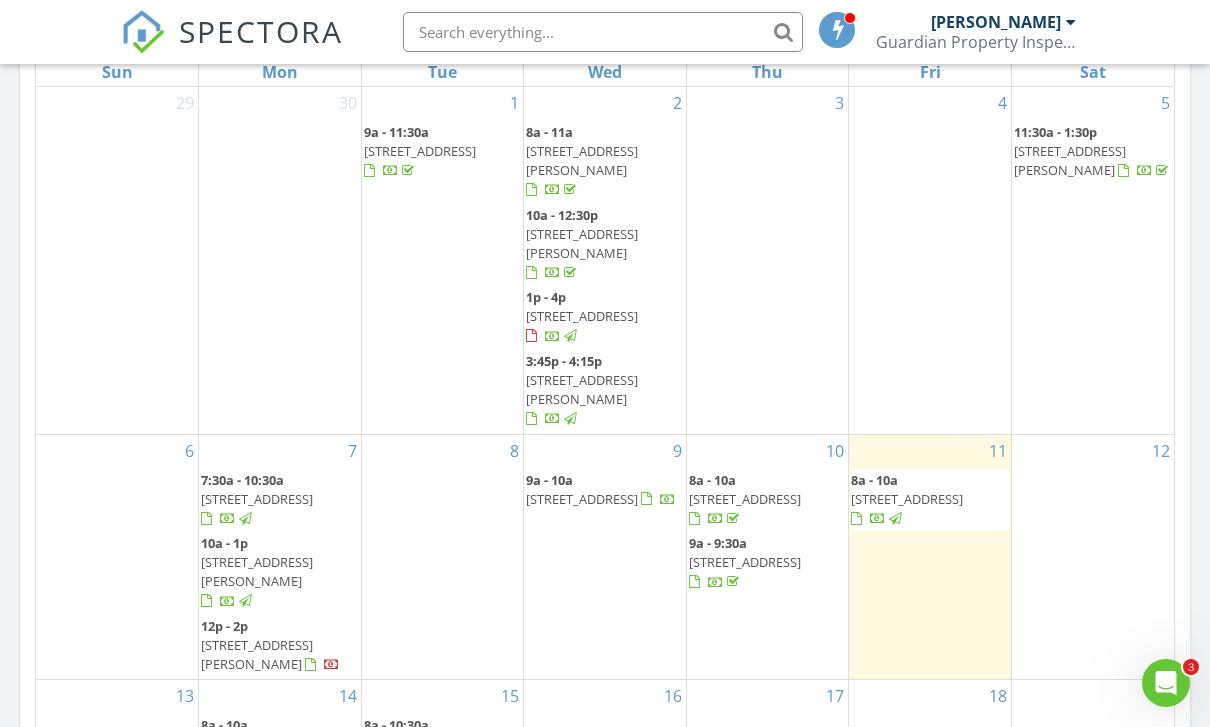 click on "[STREET_ADDRESS]" at bounding box center [907, 499] 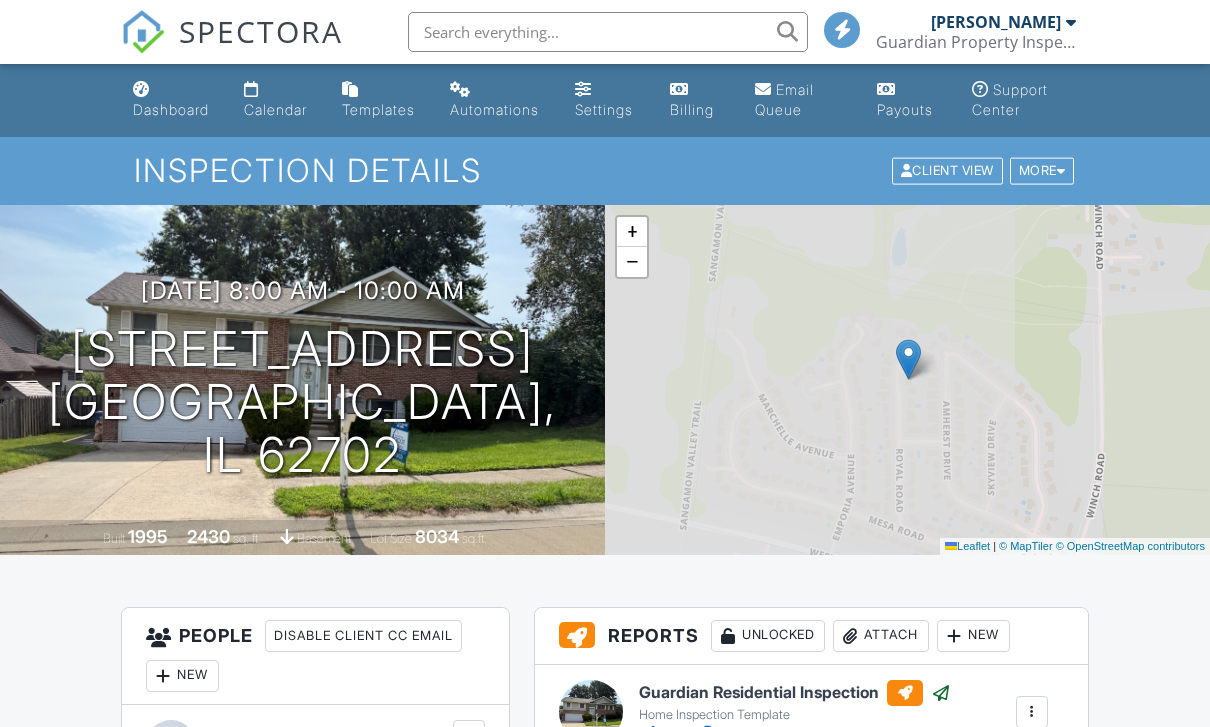 scroll, scrollTop: 0, scrollLeft: 0, axis: both 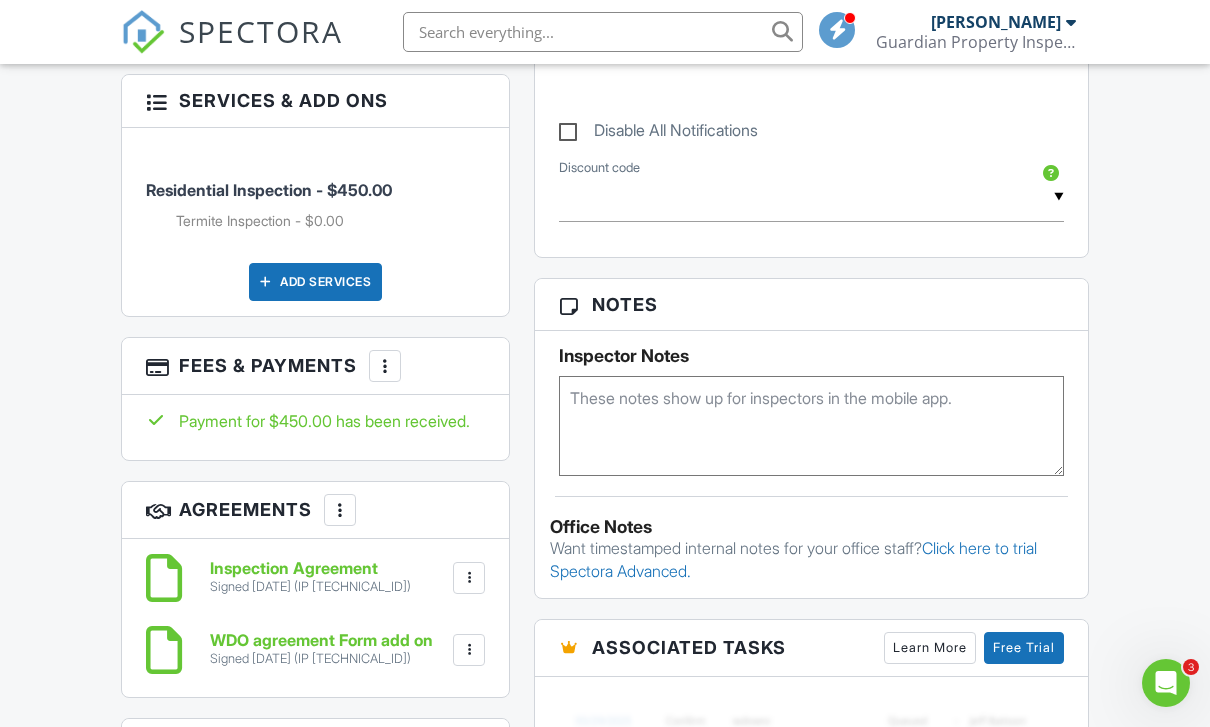 click on "More" at bounding box center (385, 366) 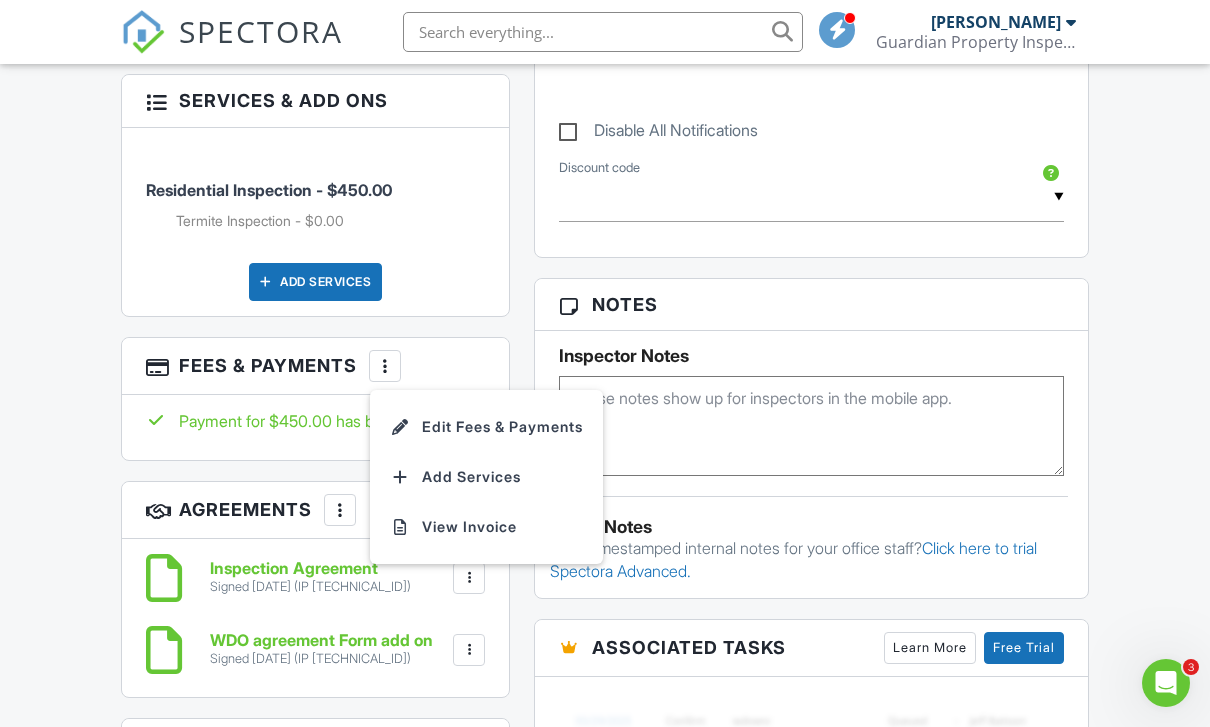 click on "View Invoice" at bounding box center [486, 527] 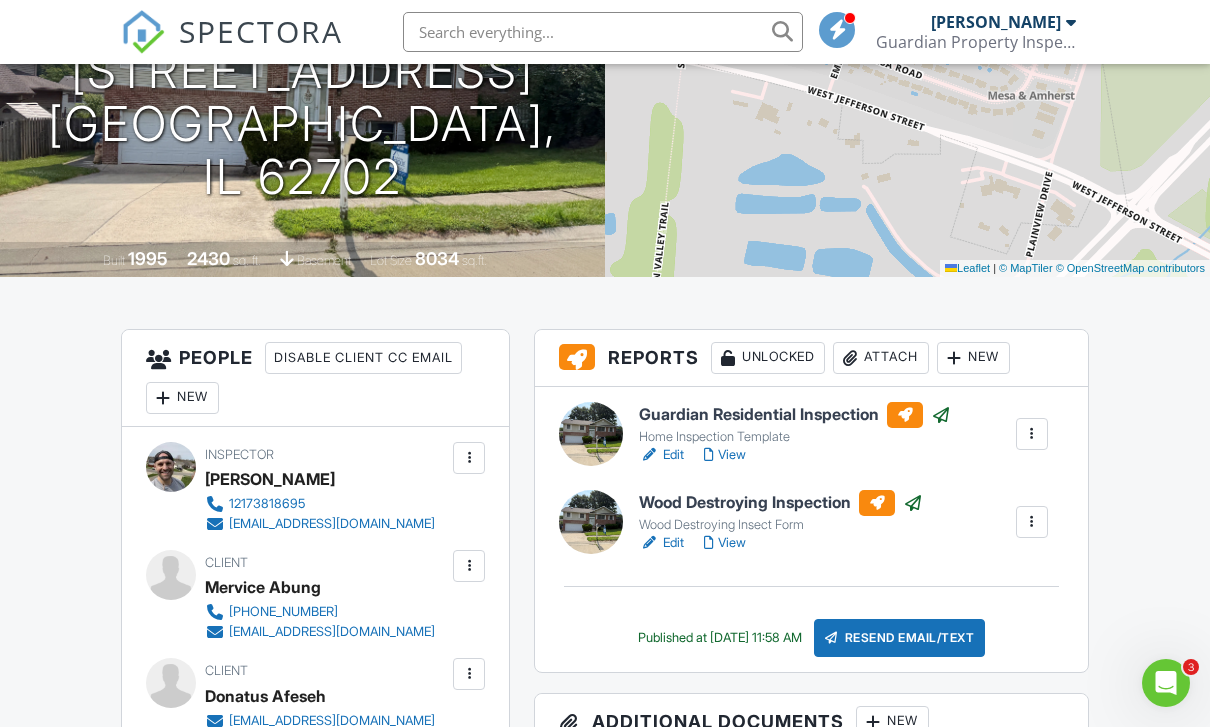 scroll, scrollTop: 287, scrollLeft: 0, axis: vertical 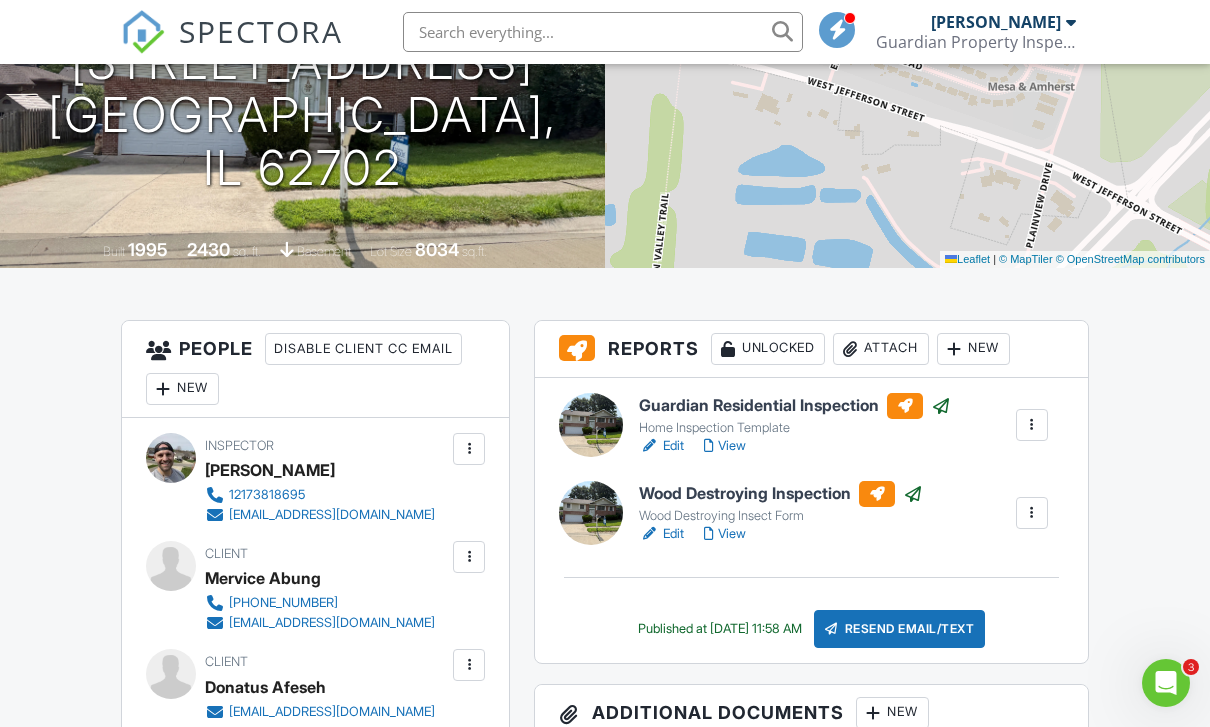 click on "View" at bounding box center (725, 446) 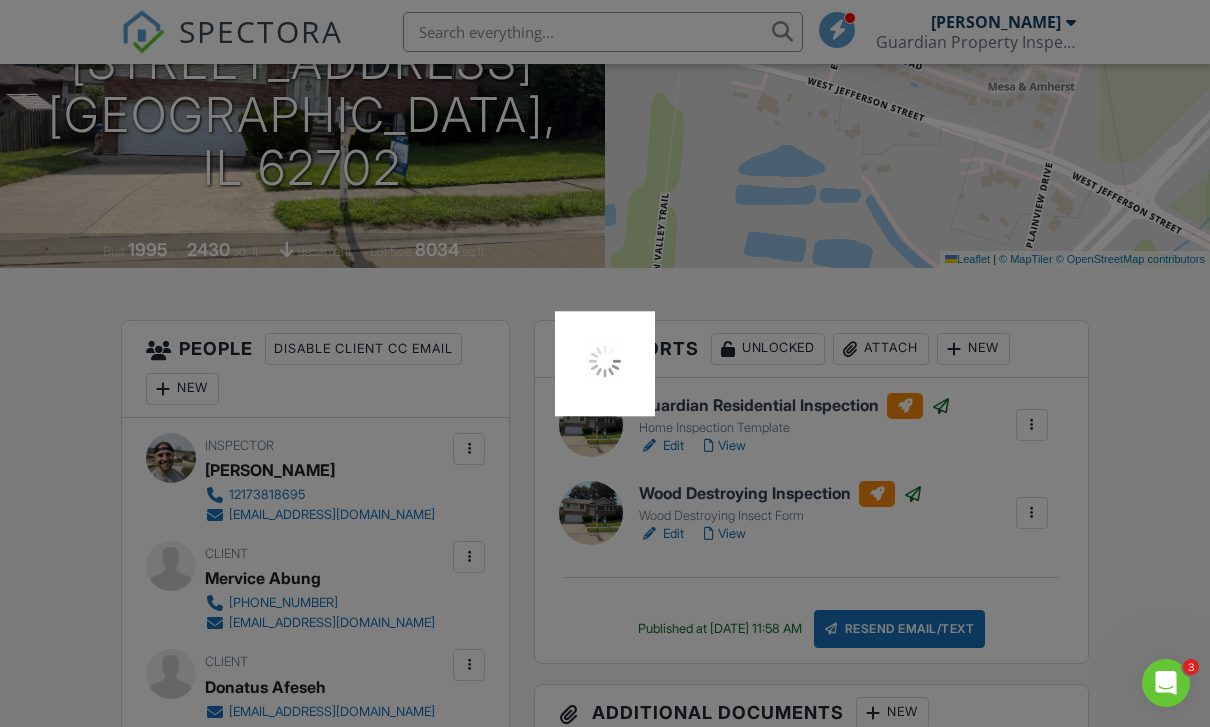scroll, scrollTop: 351, scrollLeft: 0, axis: vertical 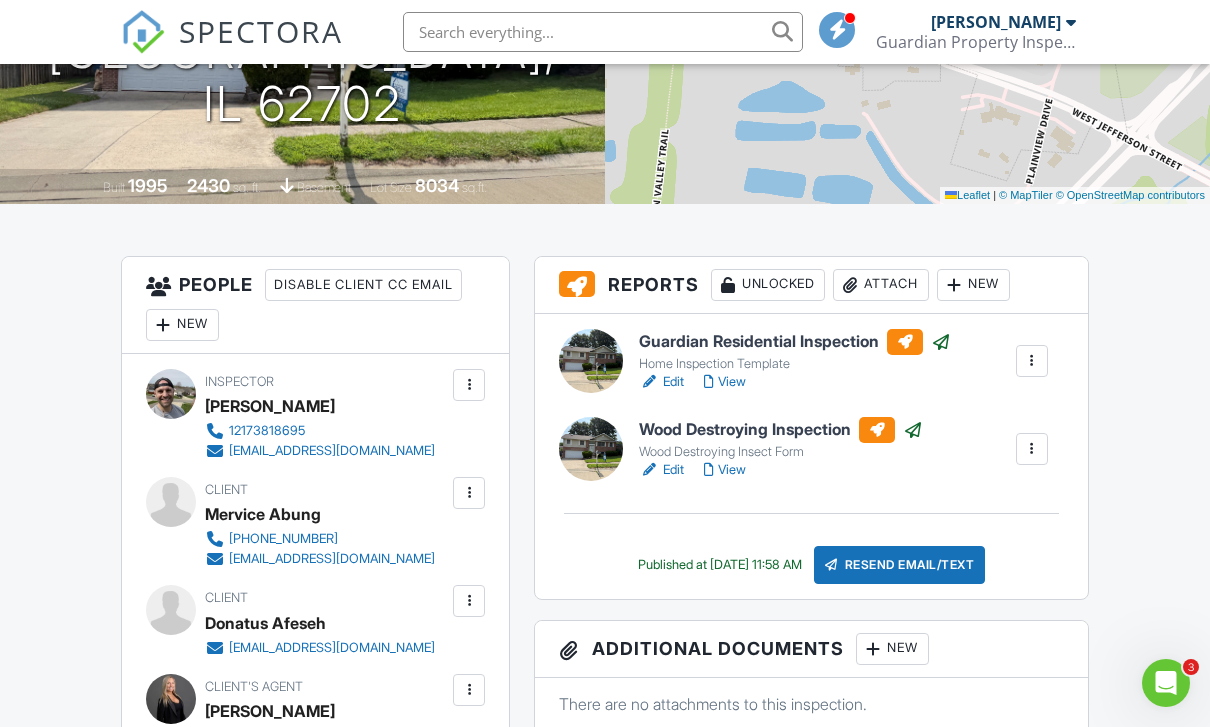 click on "View" at bounding box center (725, 470) 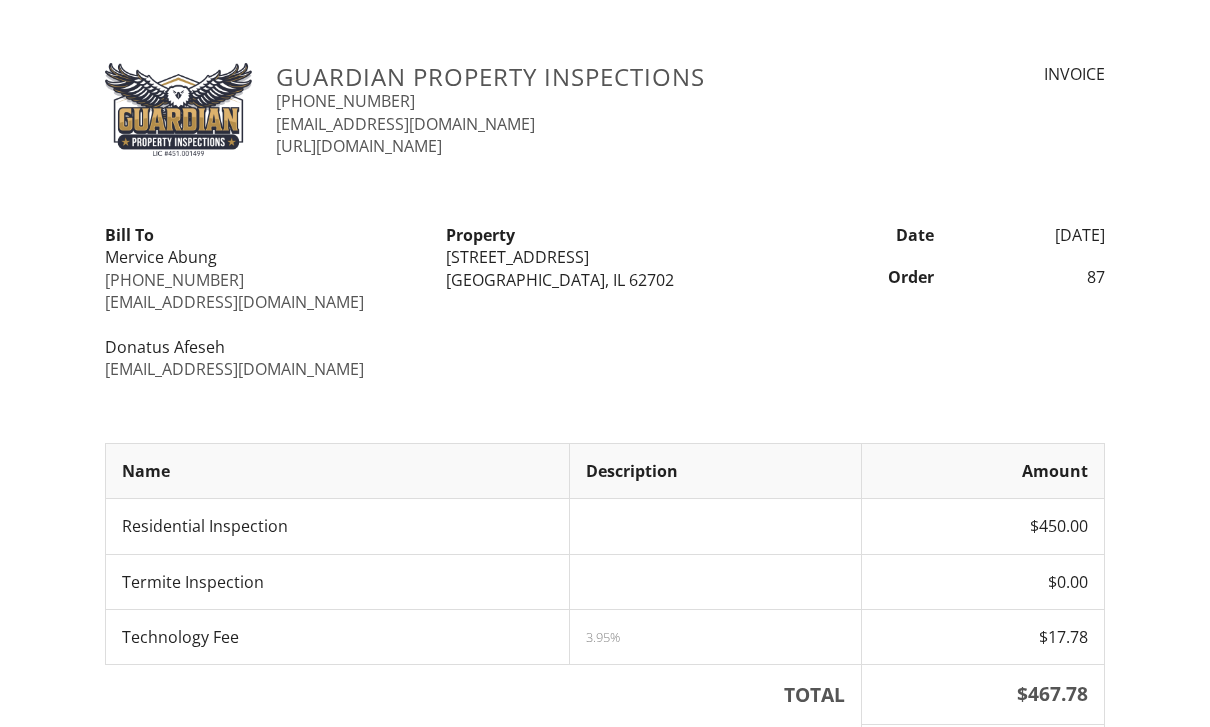 scroll, scrollTop: 0, scrollLeft: 0, axis: both 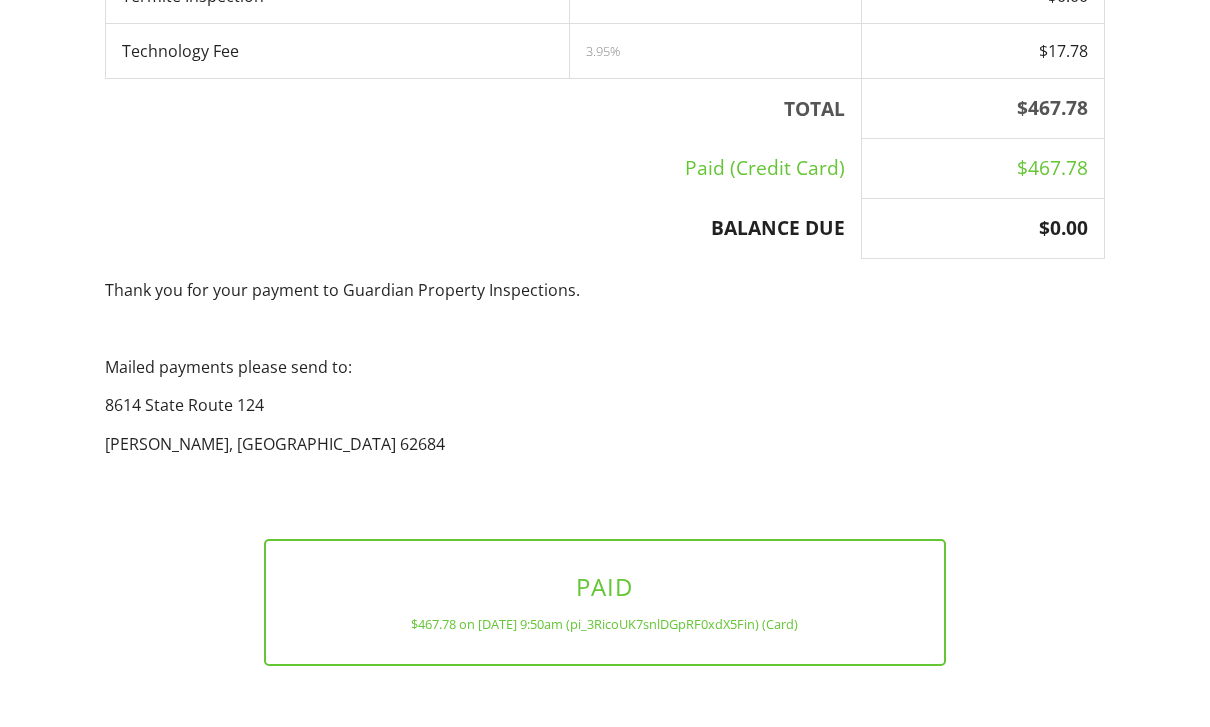 click on "View as PDF" at bounding box center (605, 749) 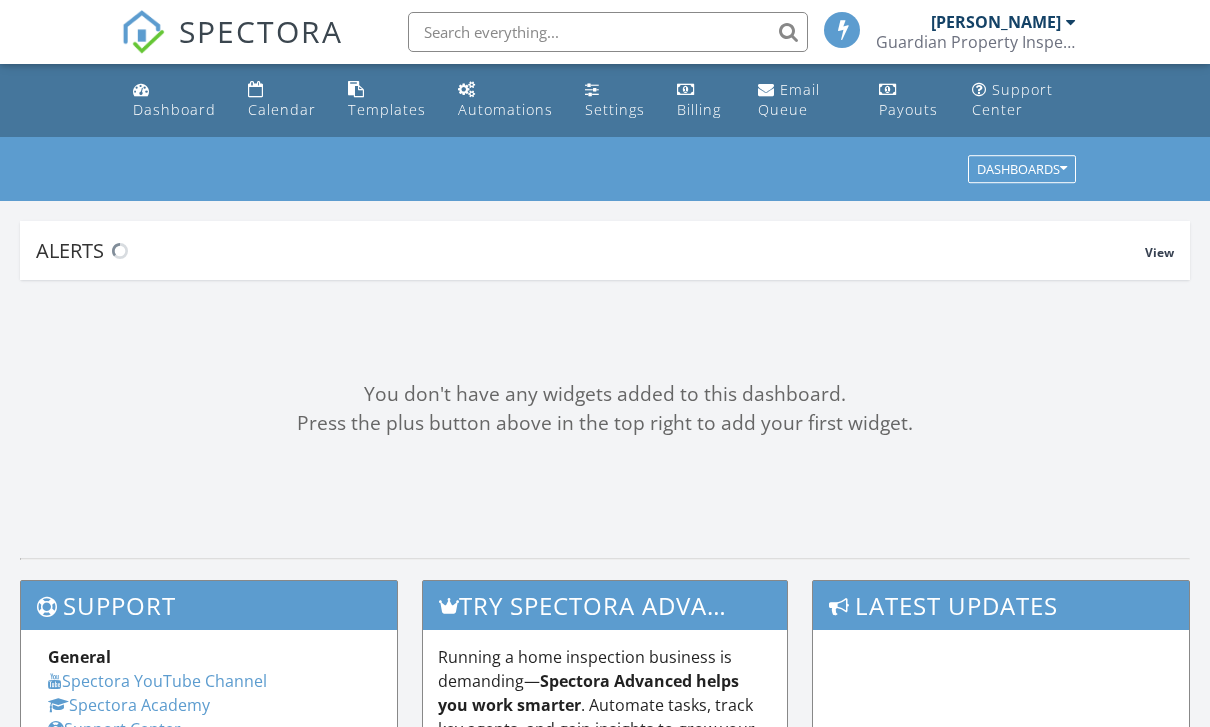 scroll, scrollTop: 0, scrollLeft: 0, axis: both 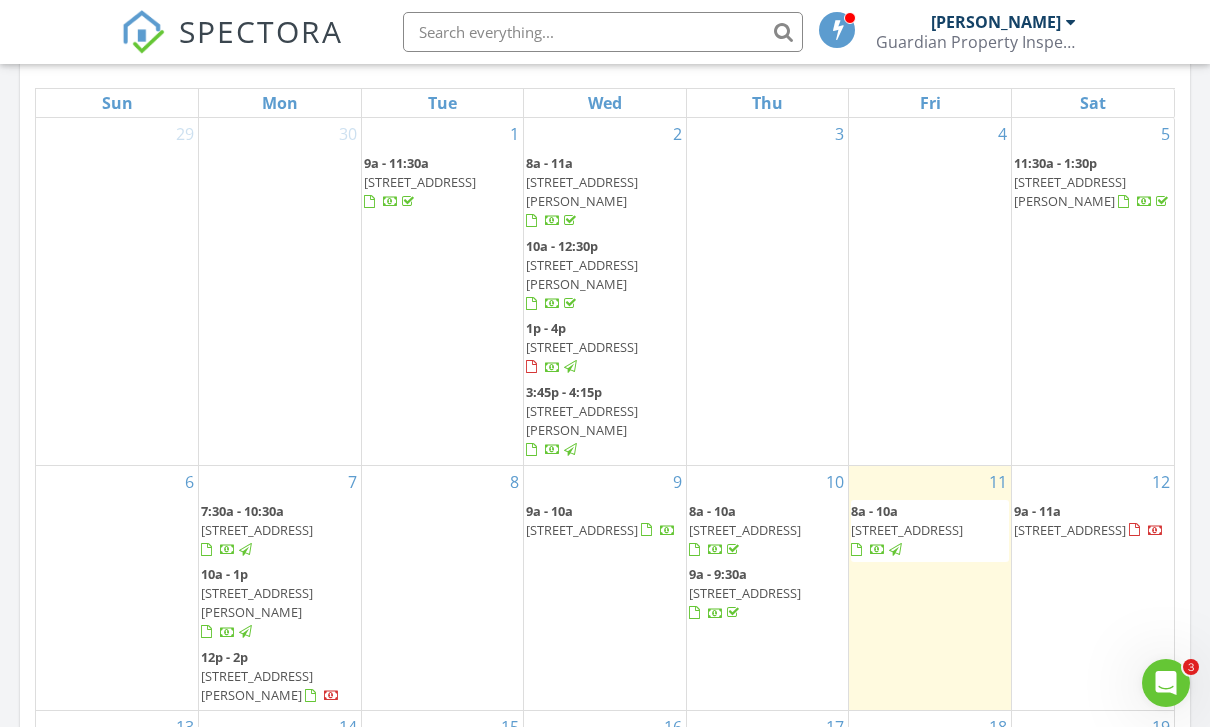 click on "[STREET_ADDRESS]" at bounding box center (1070, 530) 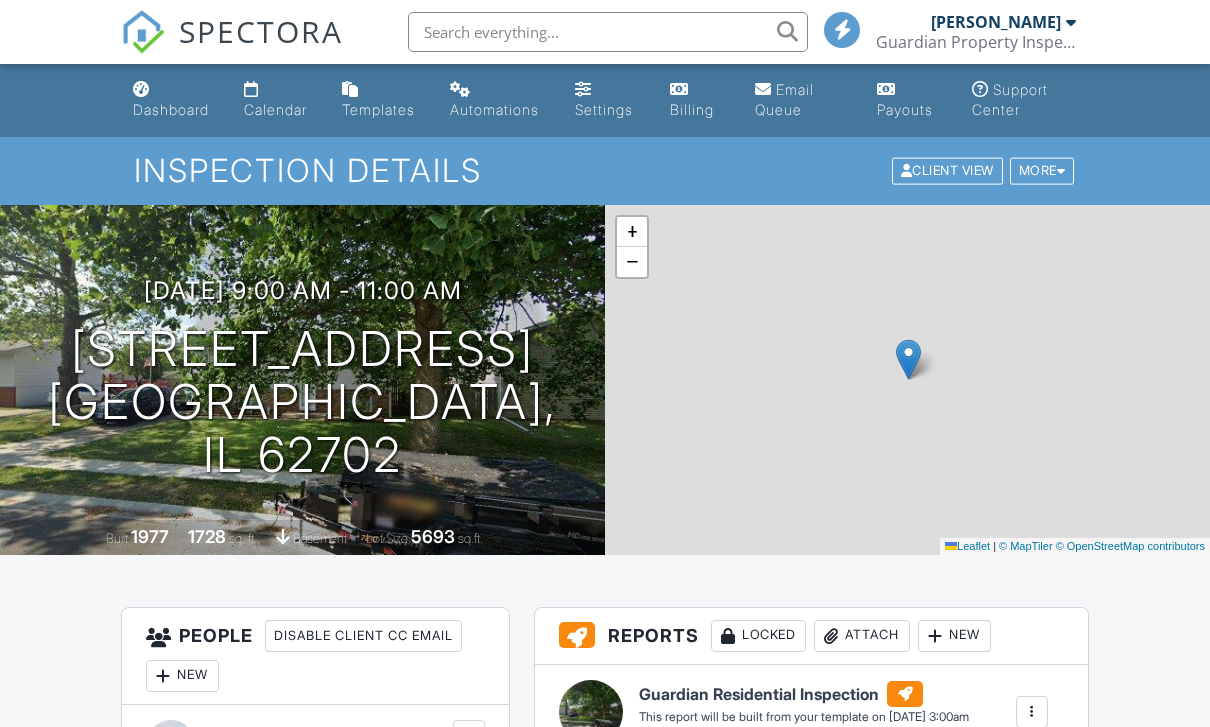 scroll, scrollTop: 0, scrollLeft: 0, axis: both 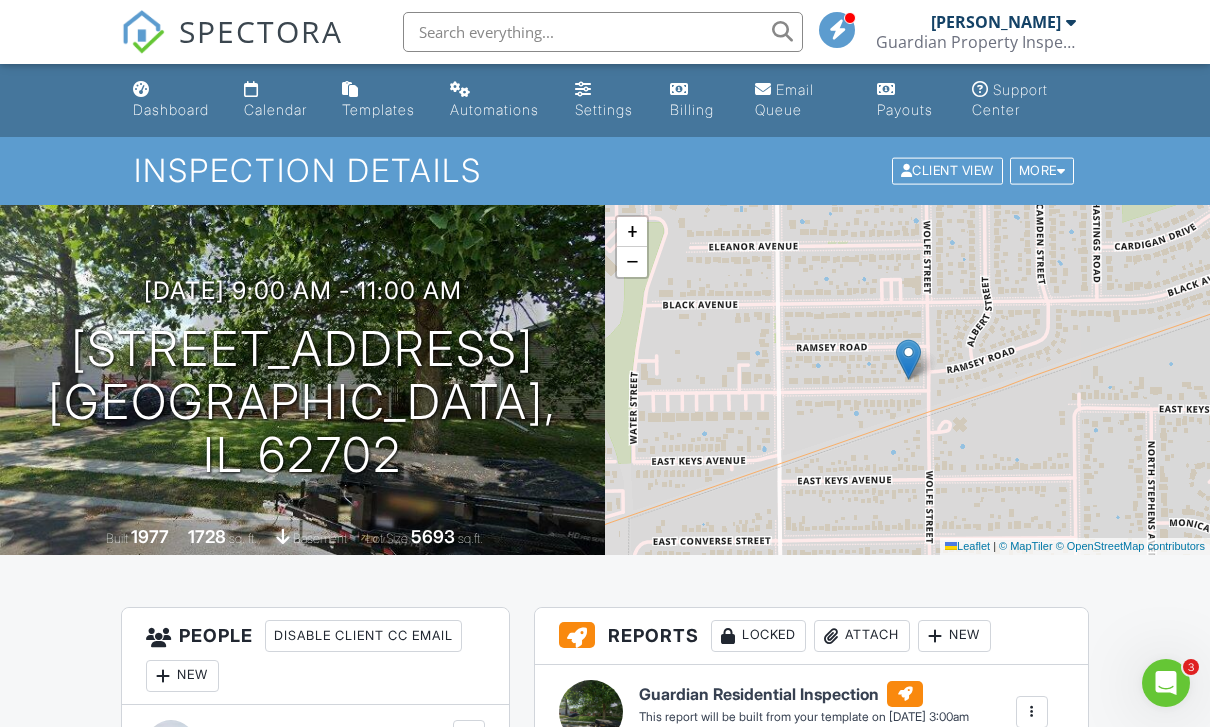 click at bounding box center (1061, 171) 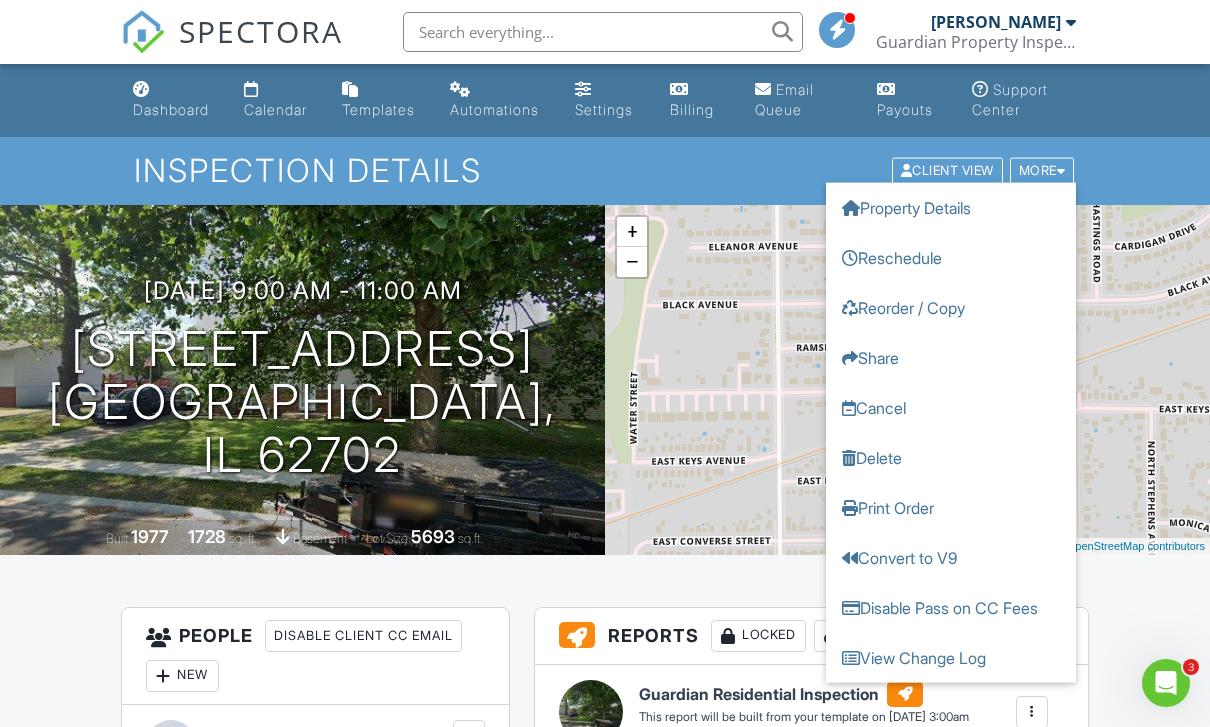 click on "Reschedule" at bounding box center [951, 258] 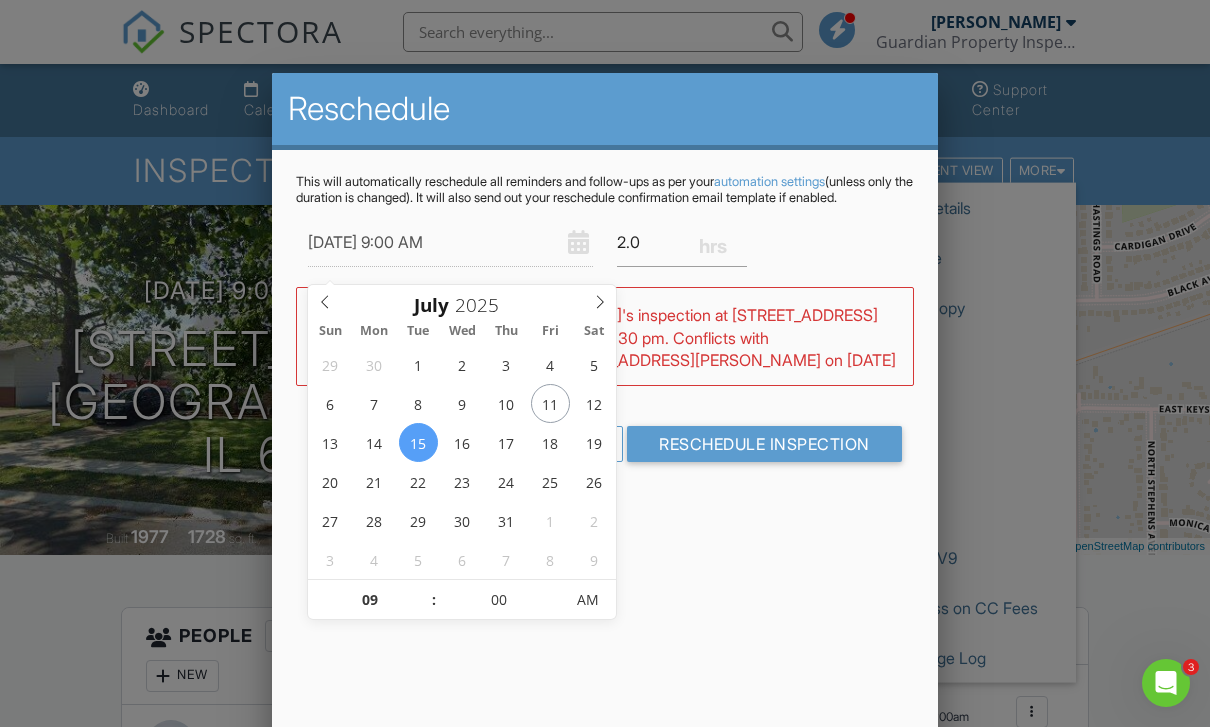 type on "07/16/2025 9:00 AM" 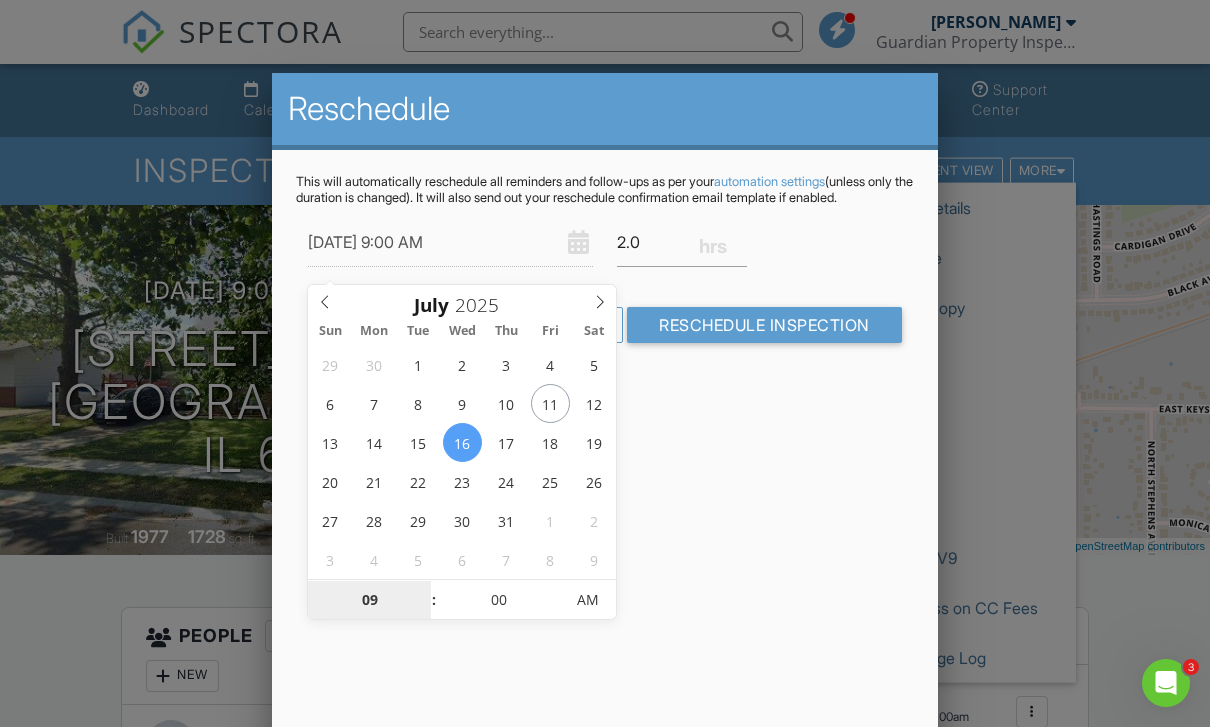 click on "09" at bounding box center [369, 601] 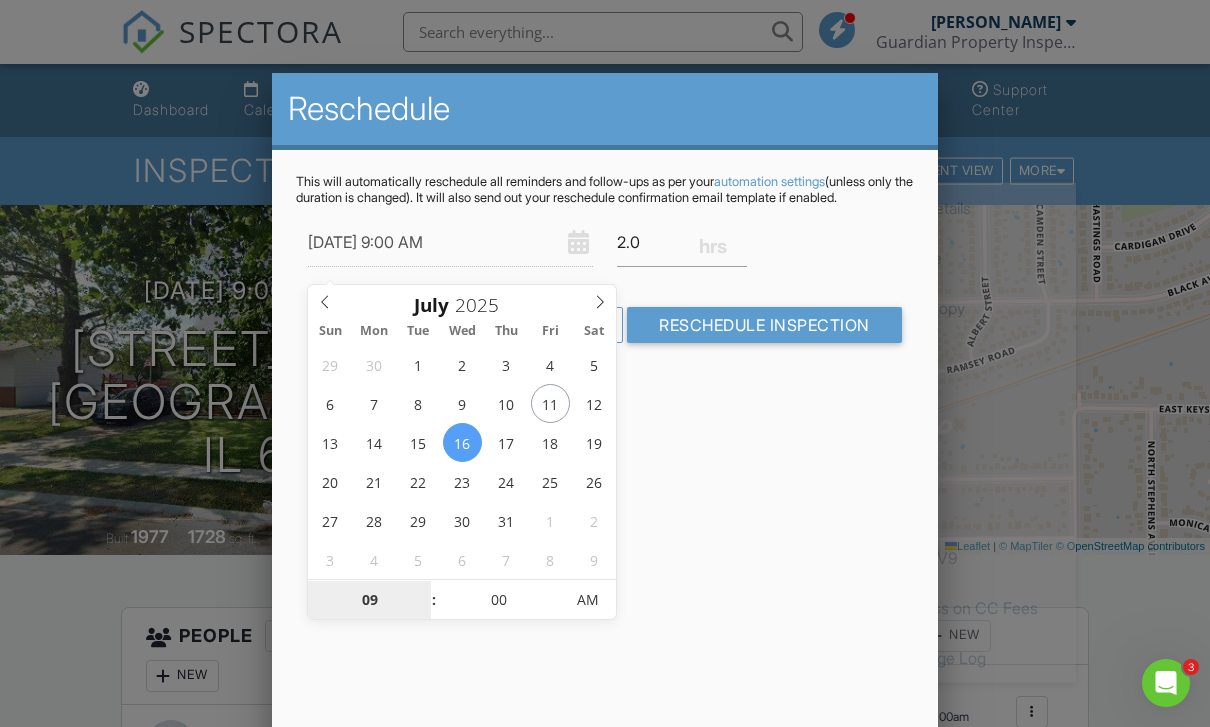scroll, scrollTop: 23, scrollLeft: 0, axis: vertical 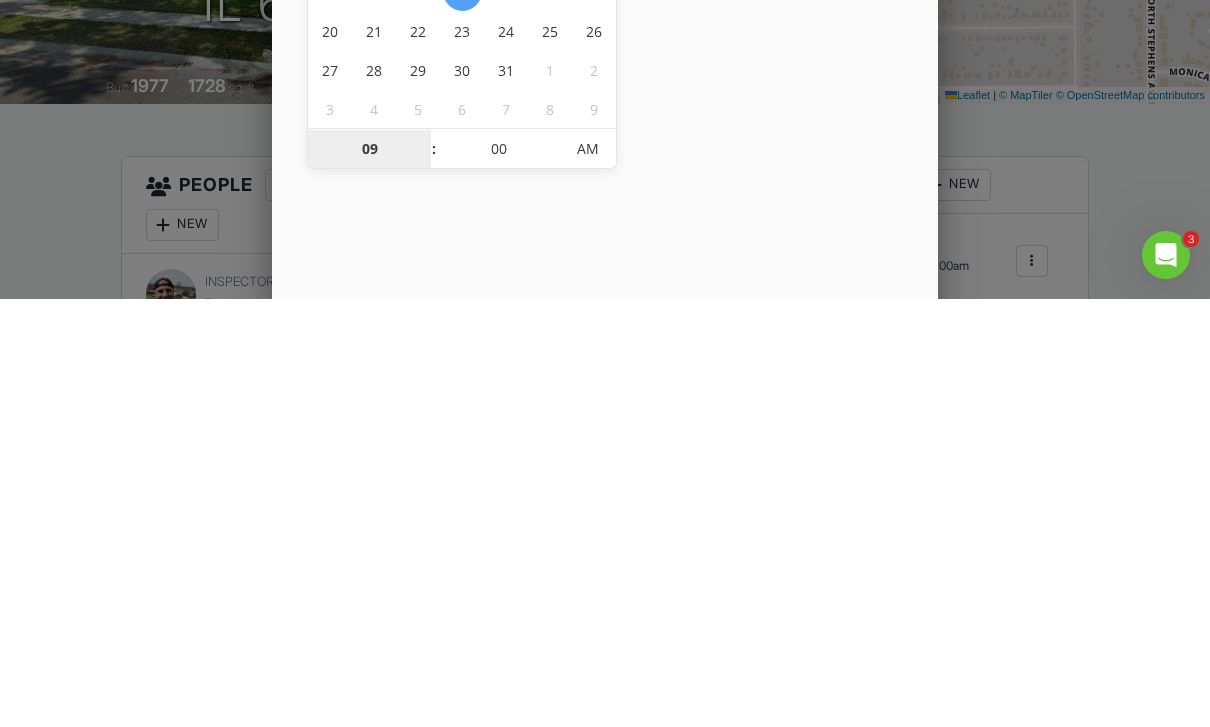 type on "08" 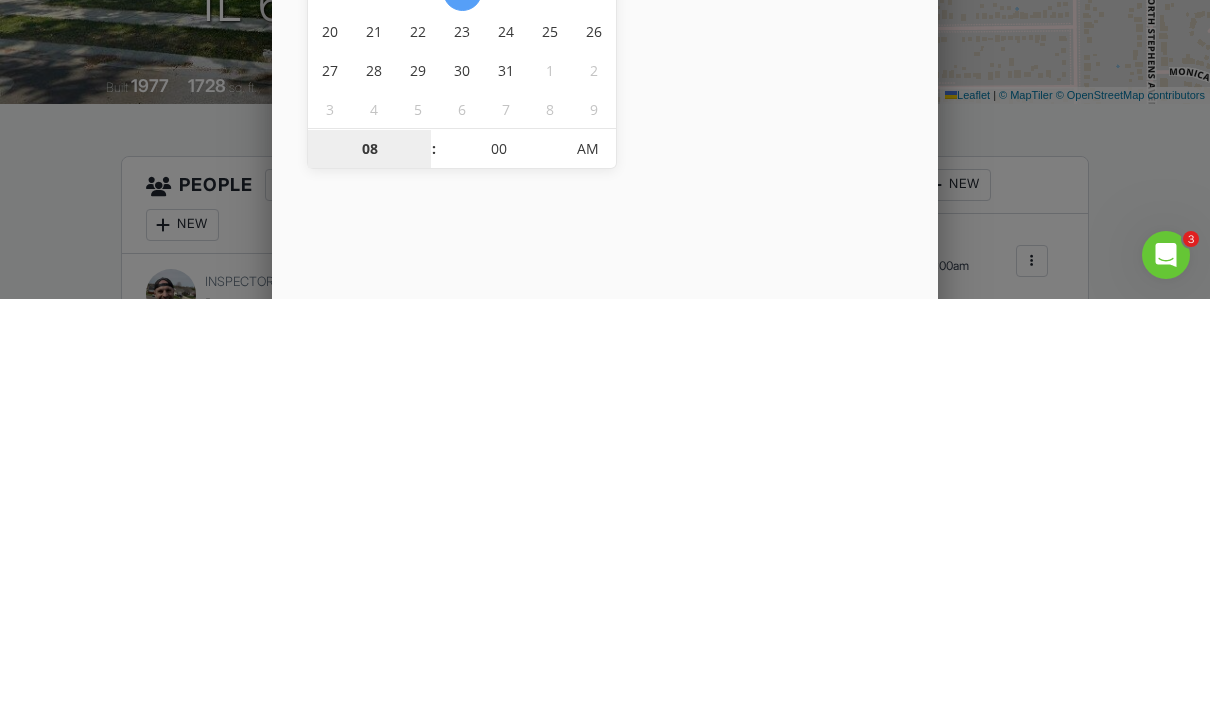 type on "07/16/2025 8:00 AM" 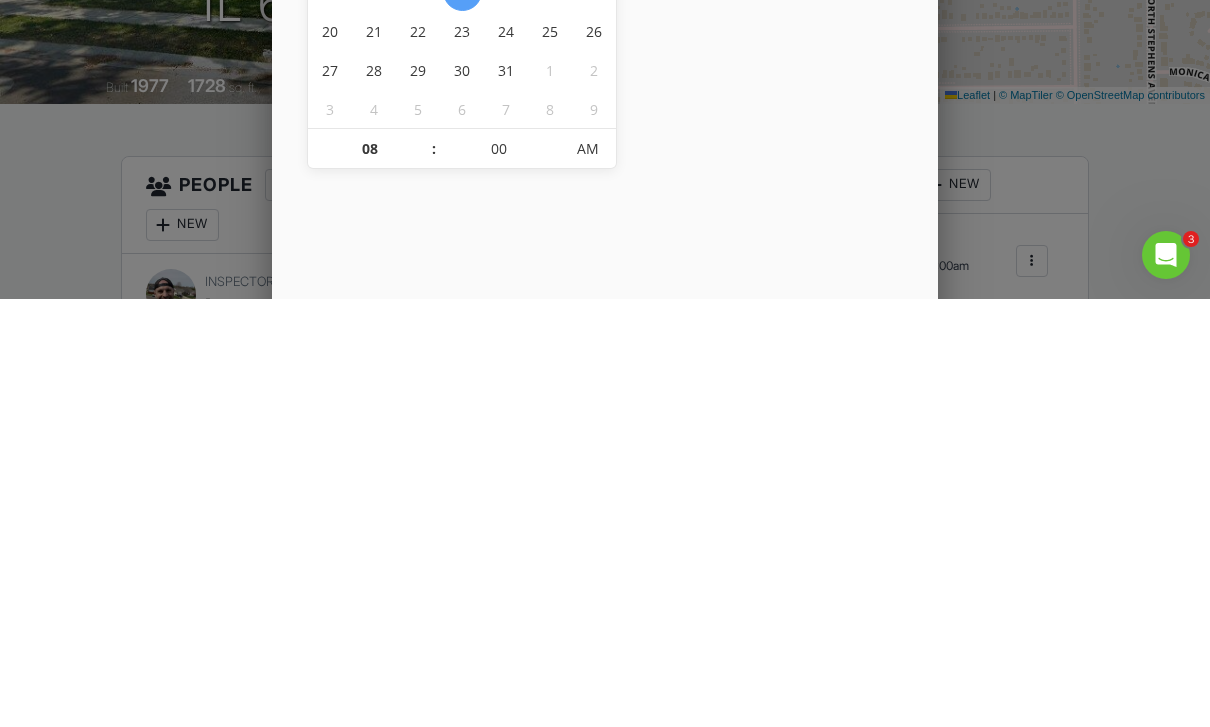 scroll, scrollTop: 452, scrollLeft: 0, axis: vertical 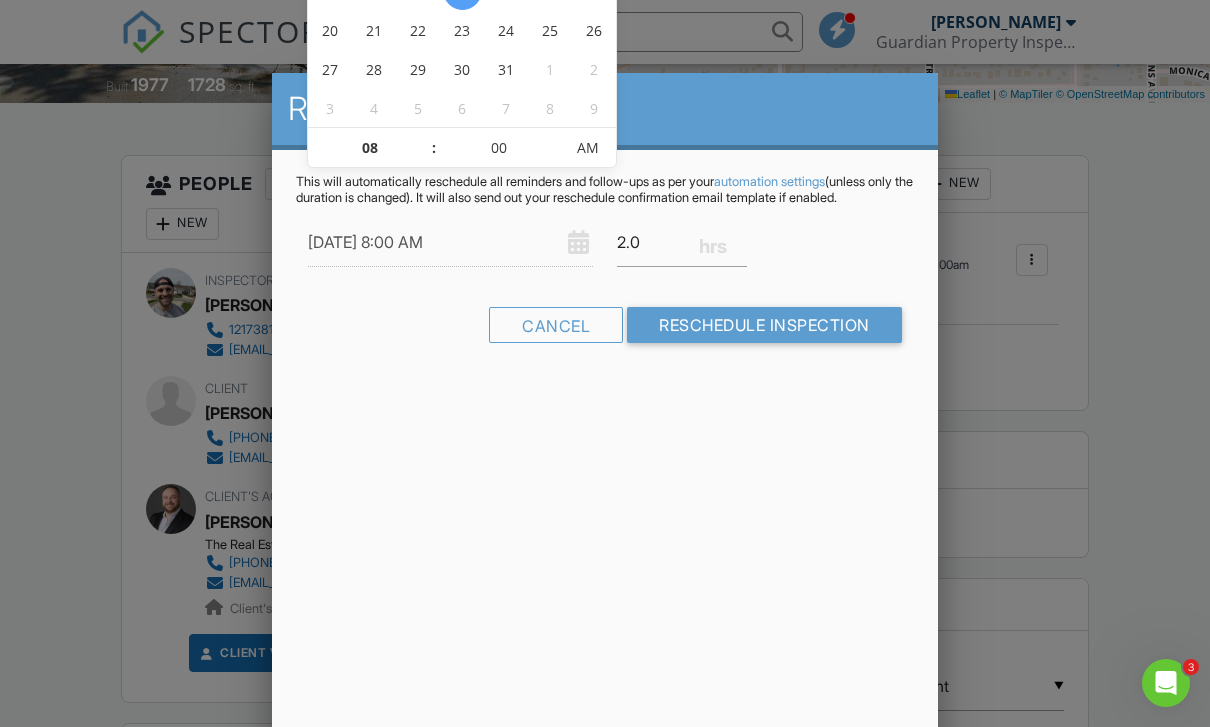 click on "Reschedule Inspection" at bounding box center [764, 325] 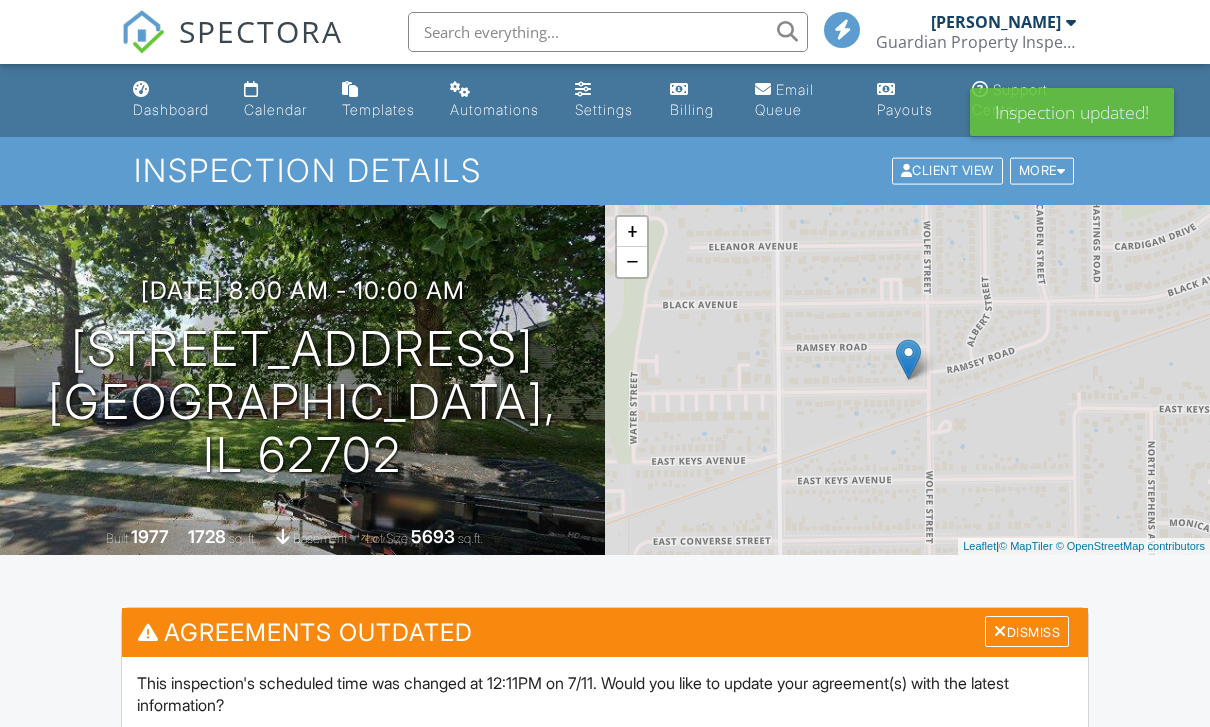 scroll, scrollTop: 0, scrollLeft: 0, axis: both 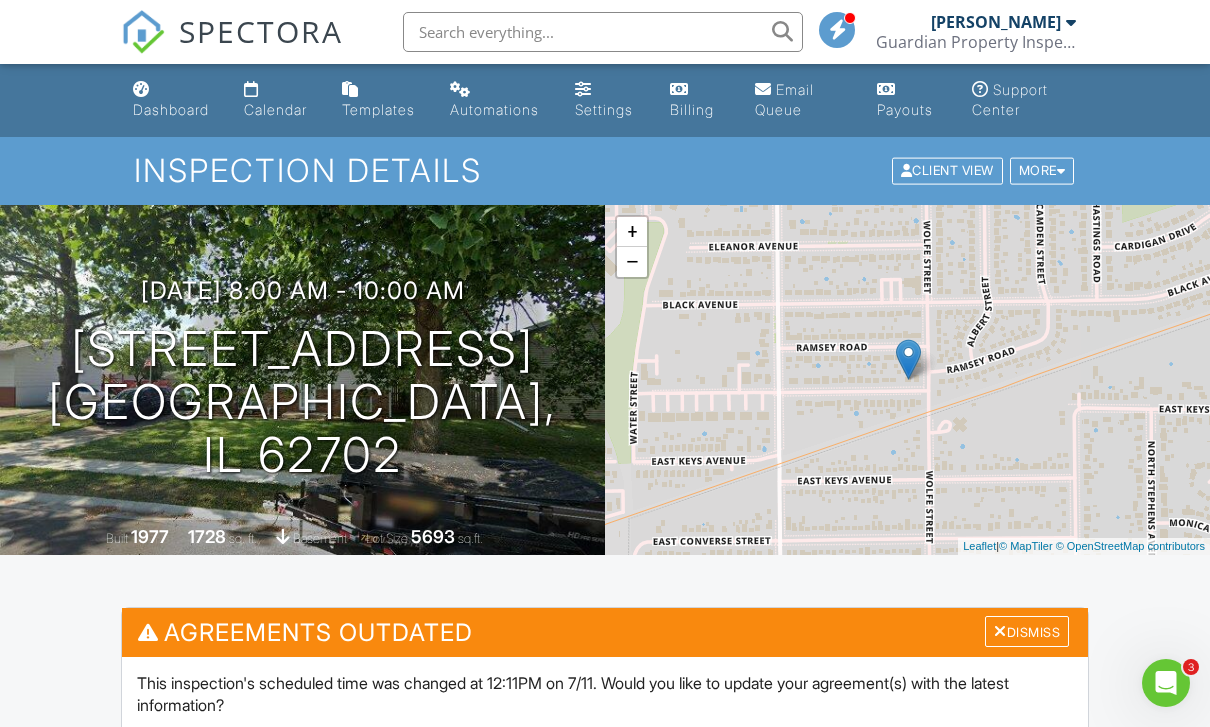 click on "Dashboard" at bounding box center (172, 100) 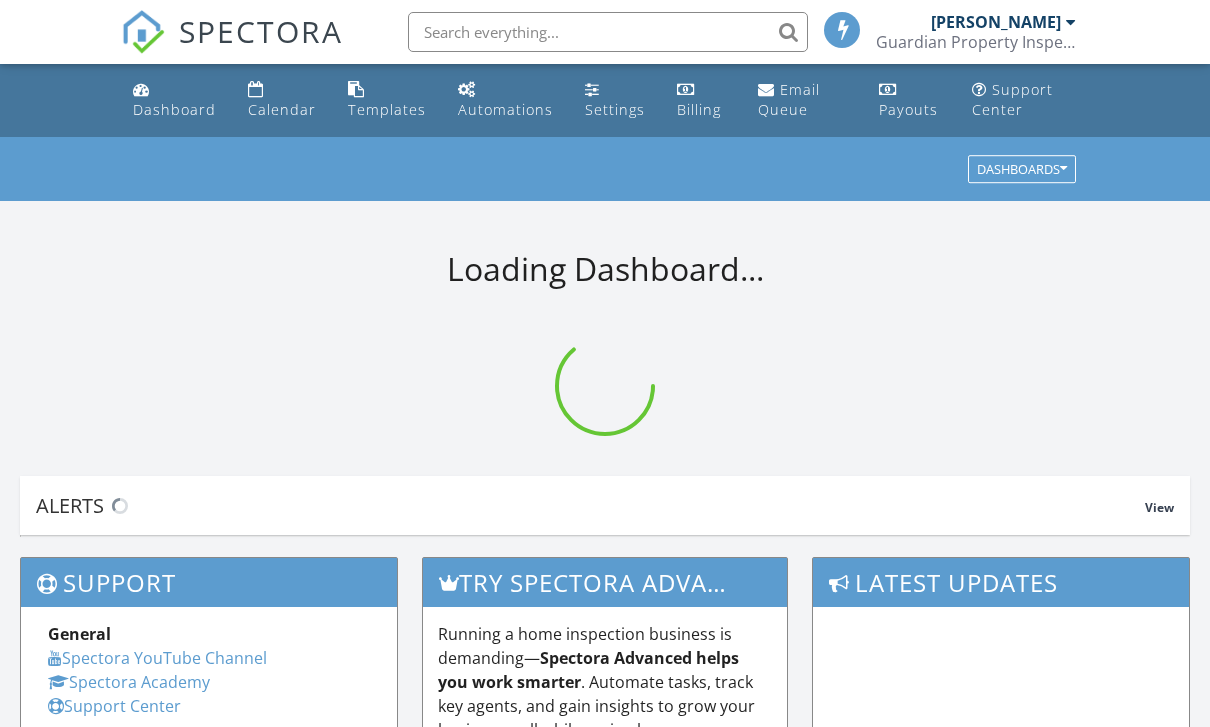 scroll, scrollTop: 0, scrollLeft: 0, axis: both 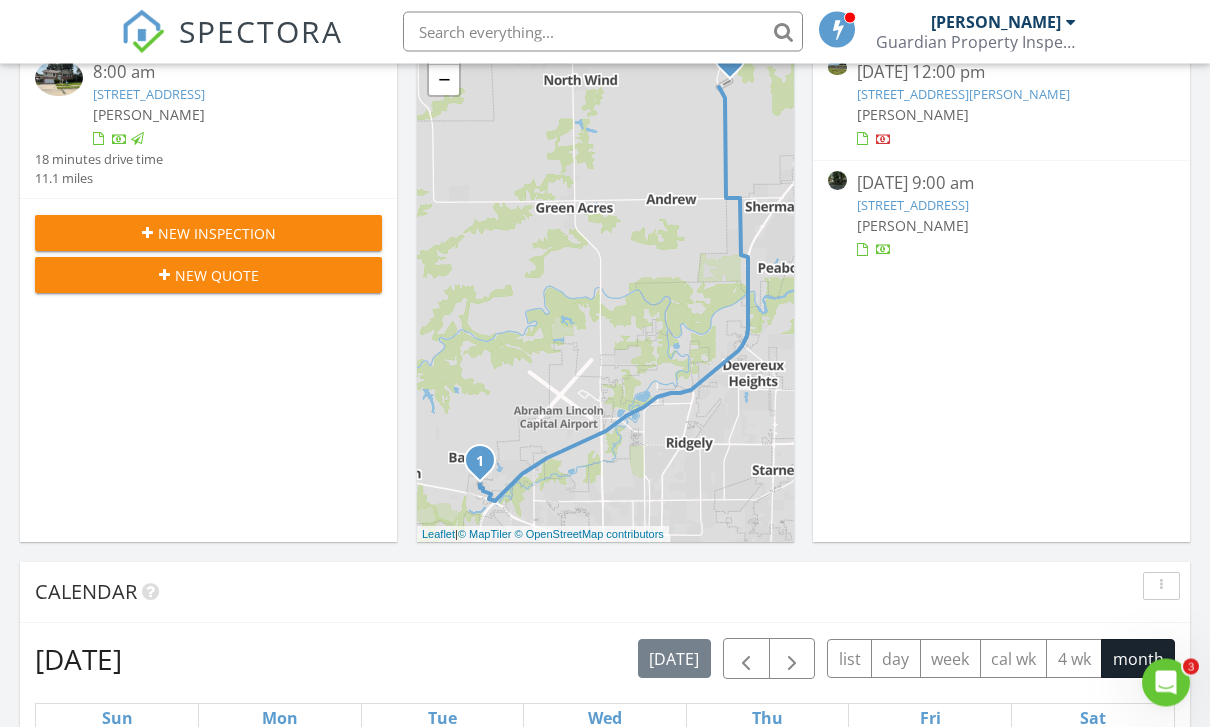 click on "New Inspection" at bounding box center [208, 234] 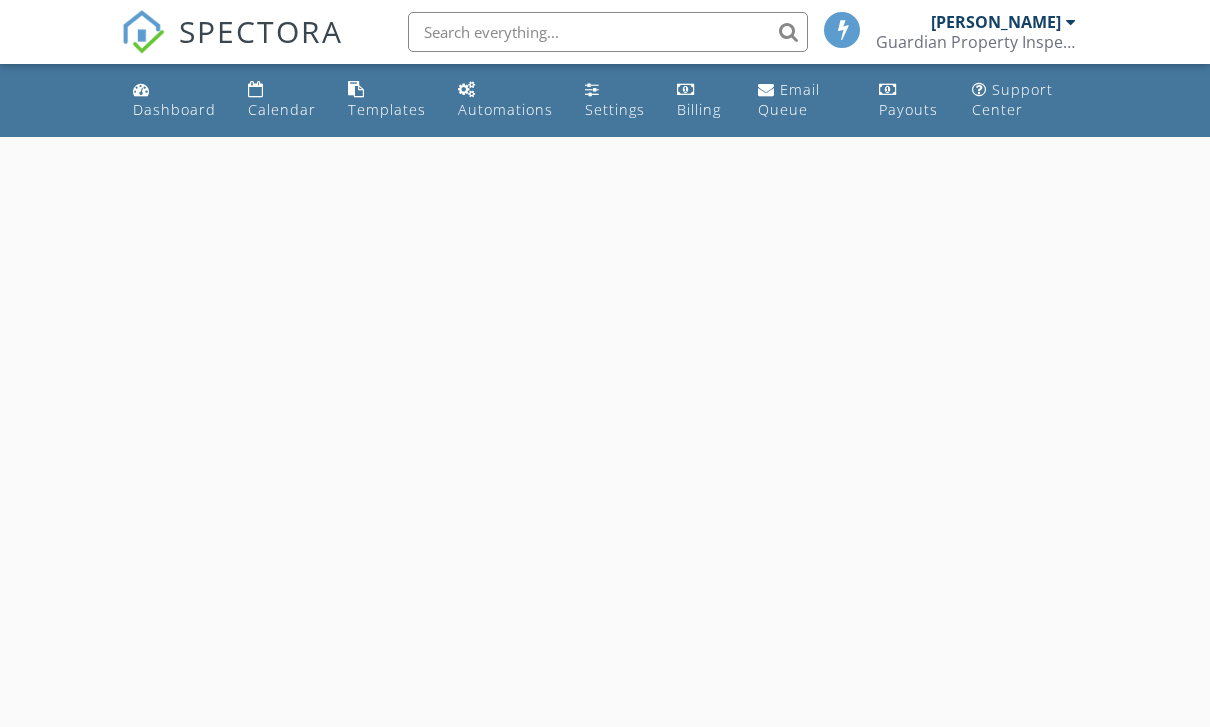 scroll, scrollTop: 0, scrollLeft: 0, axis: both 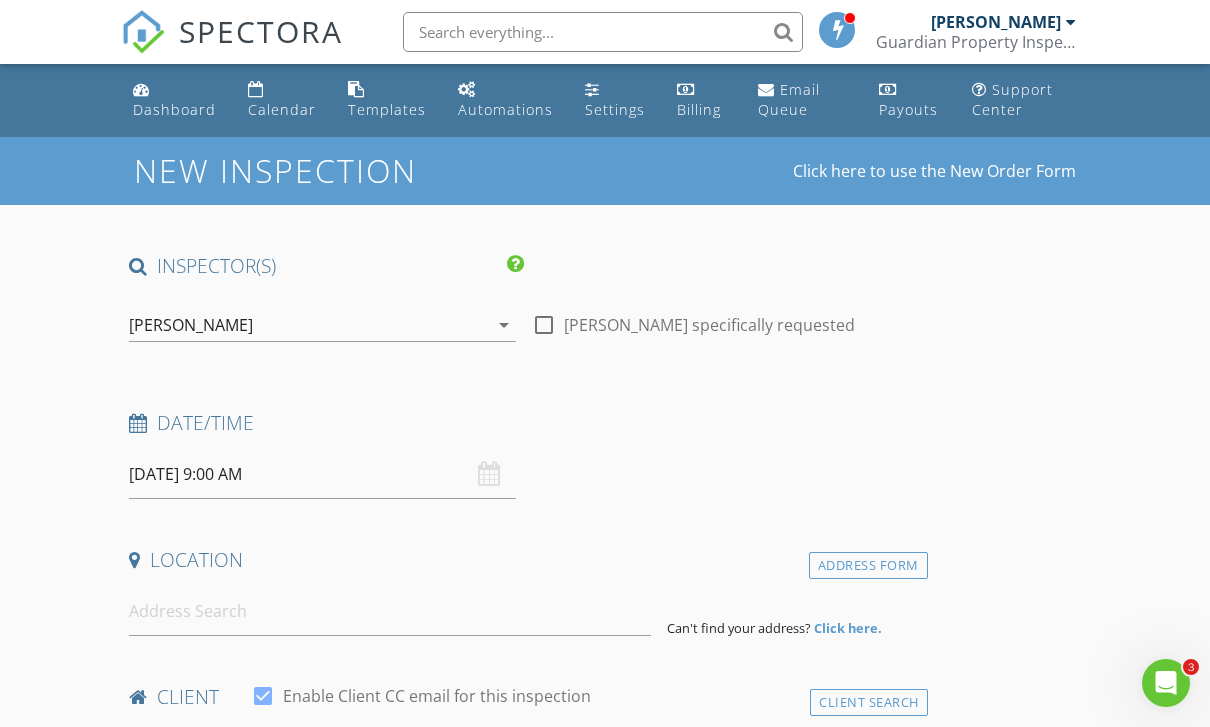 click on "[DATE] 9:00 AM" at bounding box center [322, 474] 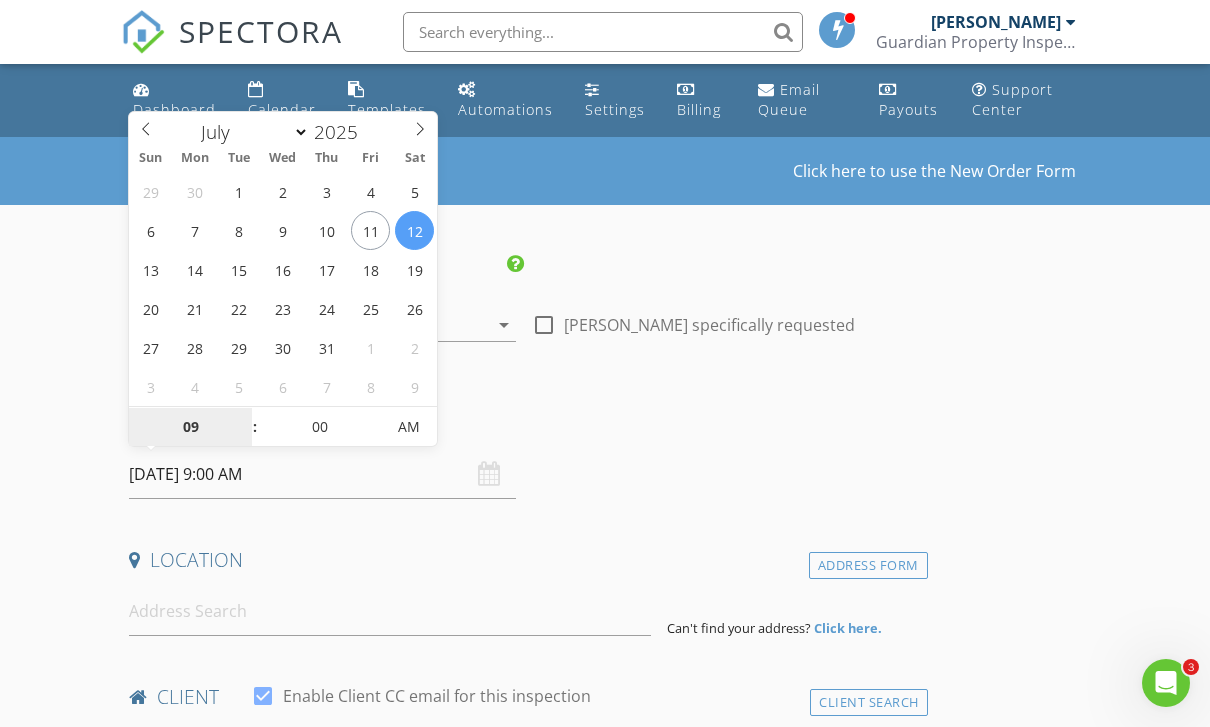 type on "07/22/2025 9:00 AM" 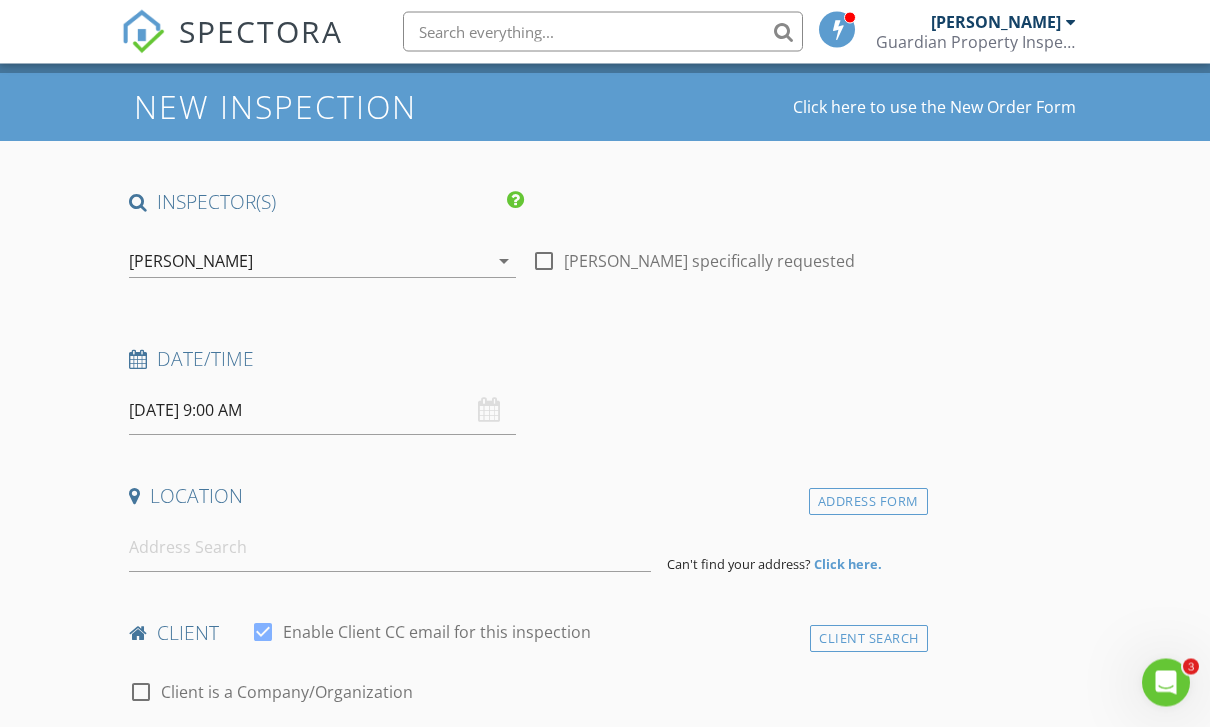 scroll, scrollTop: 62, scrollLeft: 0, axis: vertical 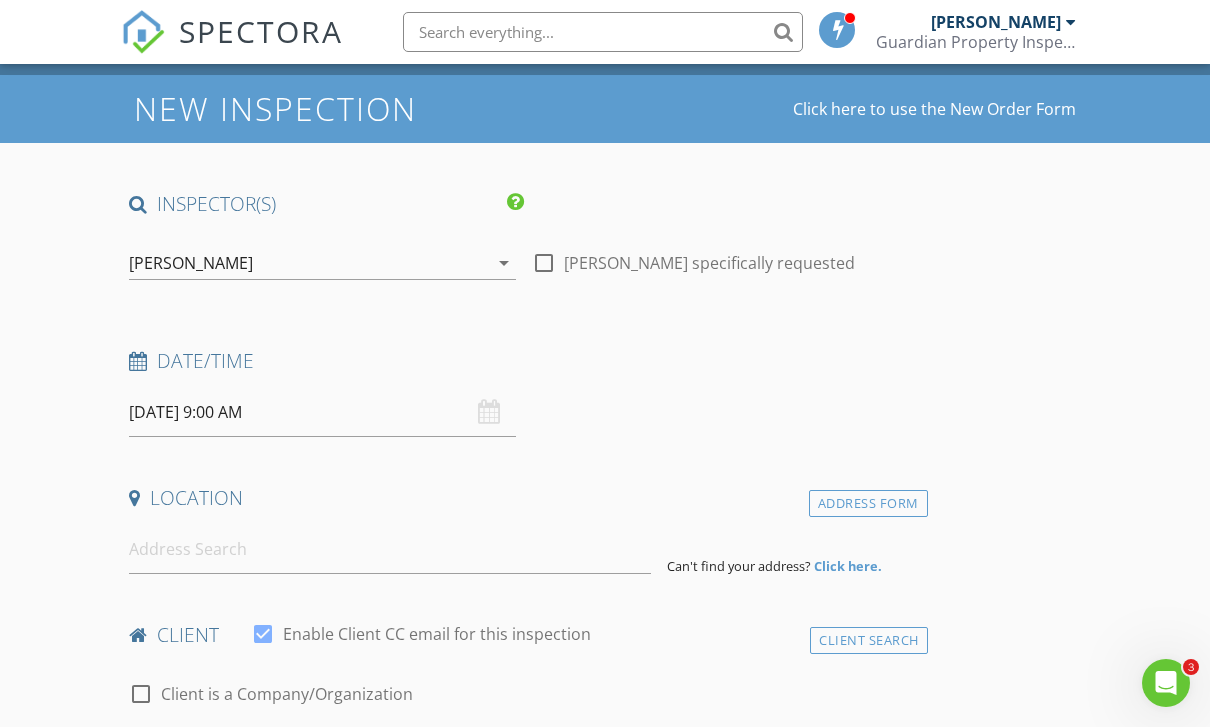 click on "07/22/2025 9:00 AM" at bounding box center (322, 412) 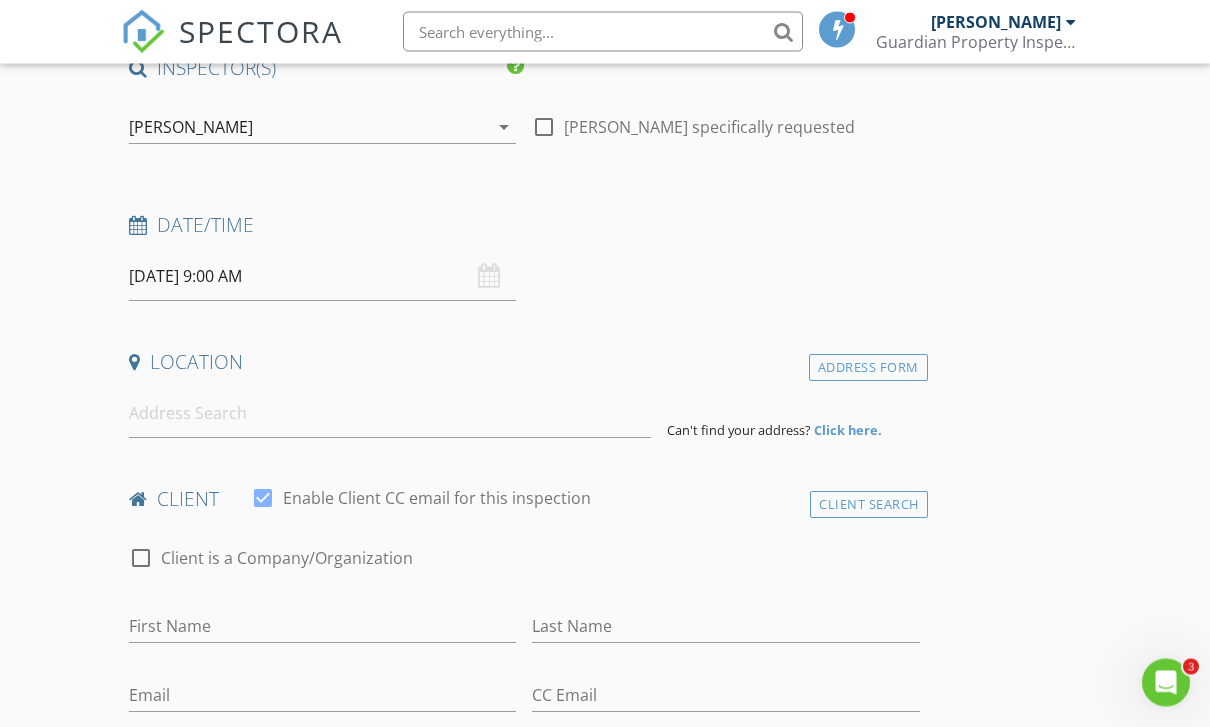 scroll, scrollTop: 198, scrollLeft: 0, axis: vertical 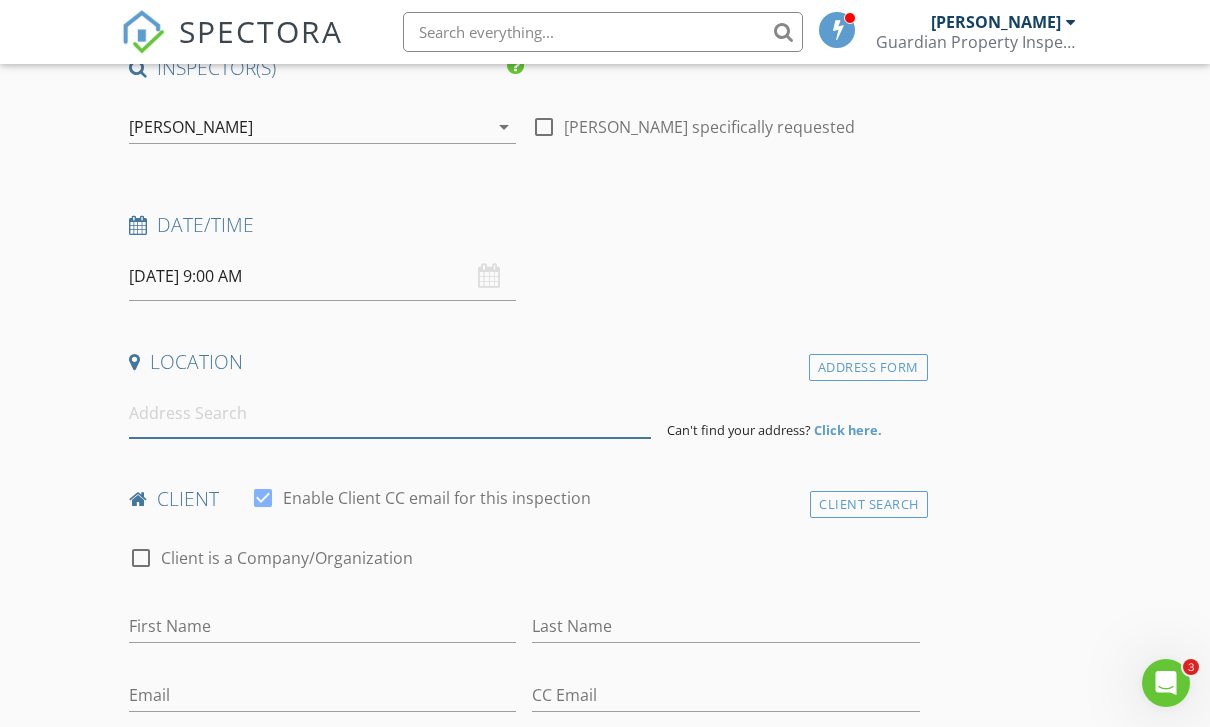 click at bounding box center (390, 413) 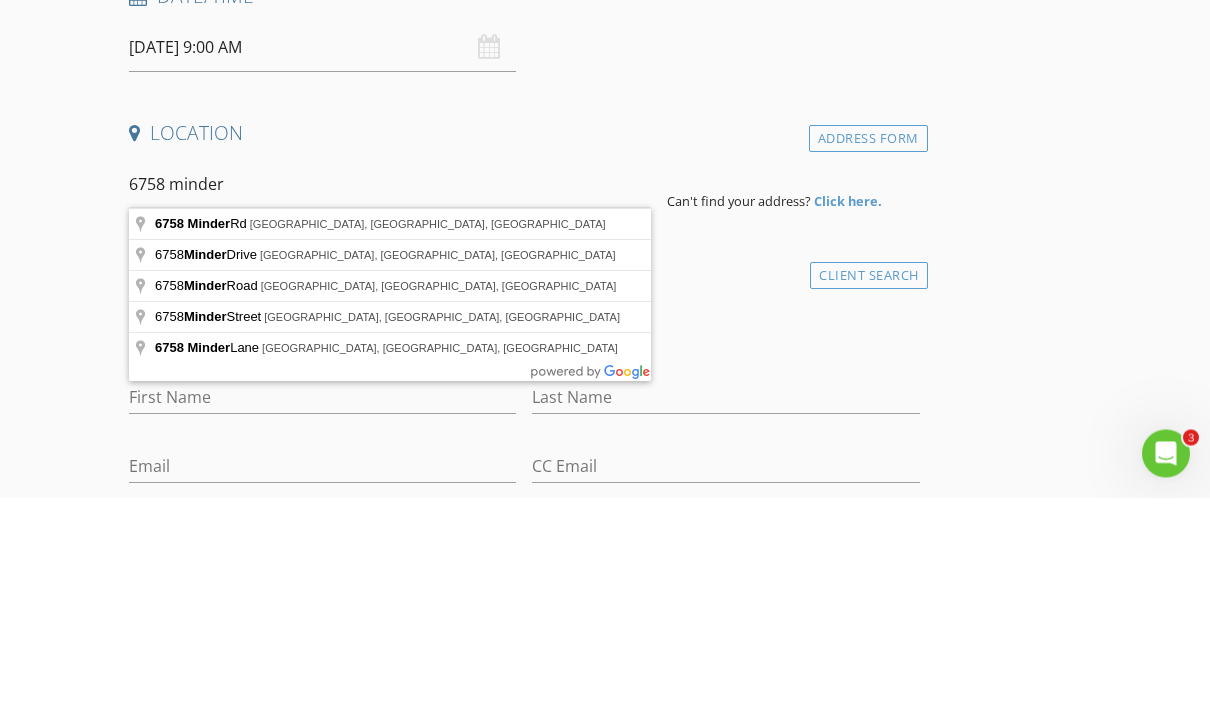 type on "6758 Minder Rd, Rochester, IL, USA" 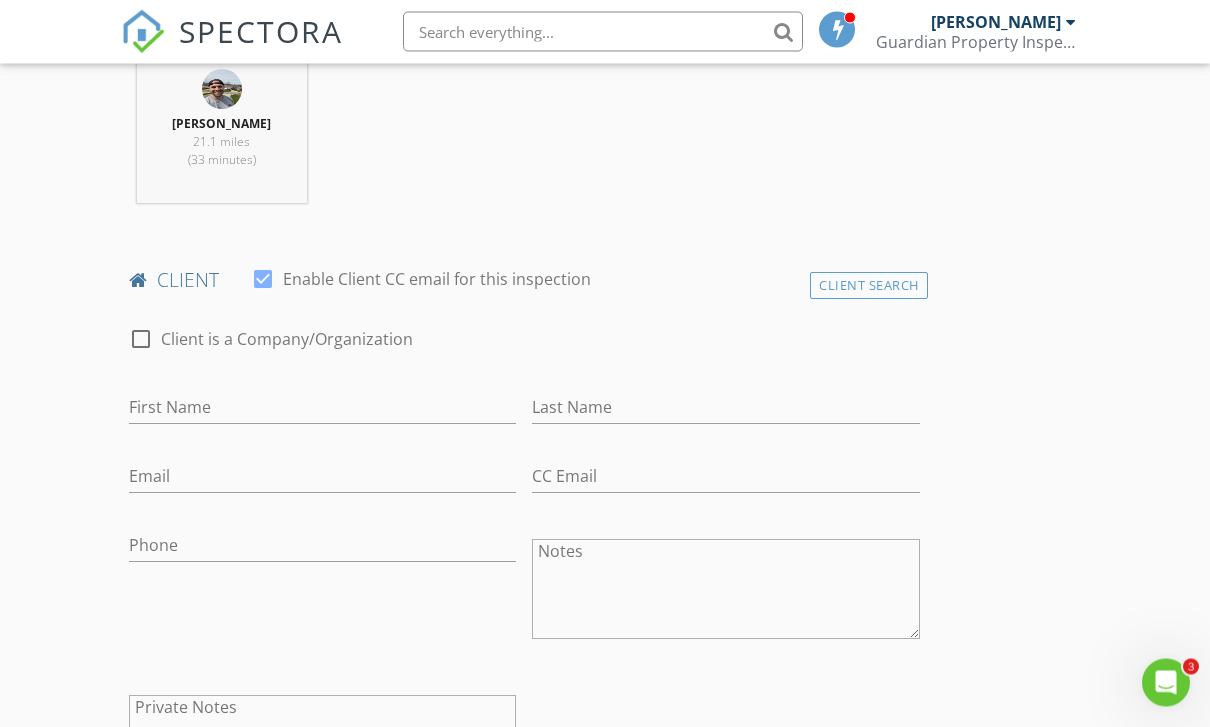 scroll, scrollTop: 840, scrollLeft: 0, axis: vertical 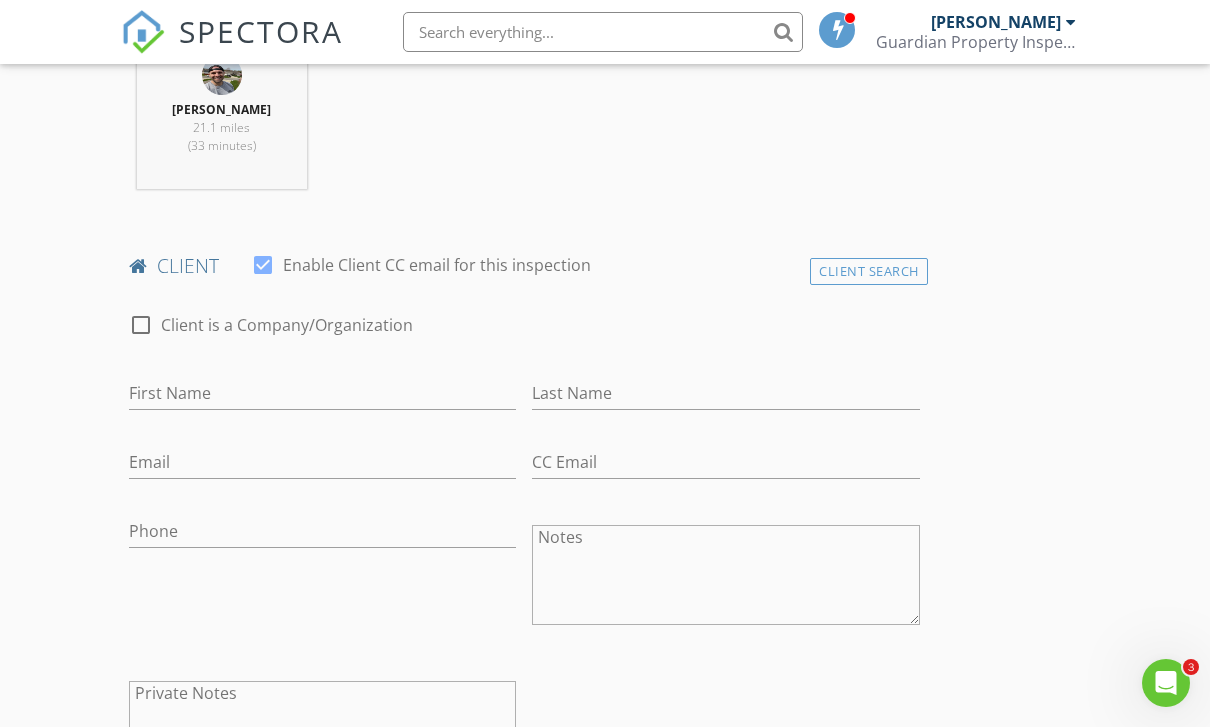 click on "First Name" at bounding box center (322, 397) 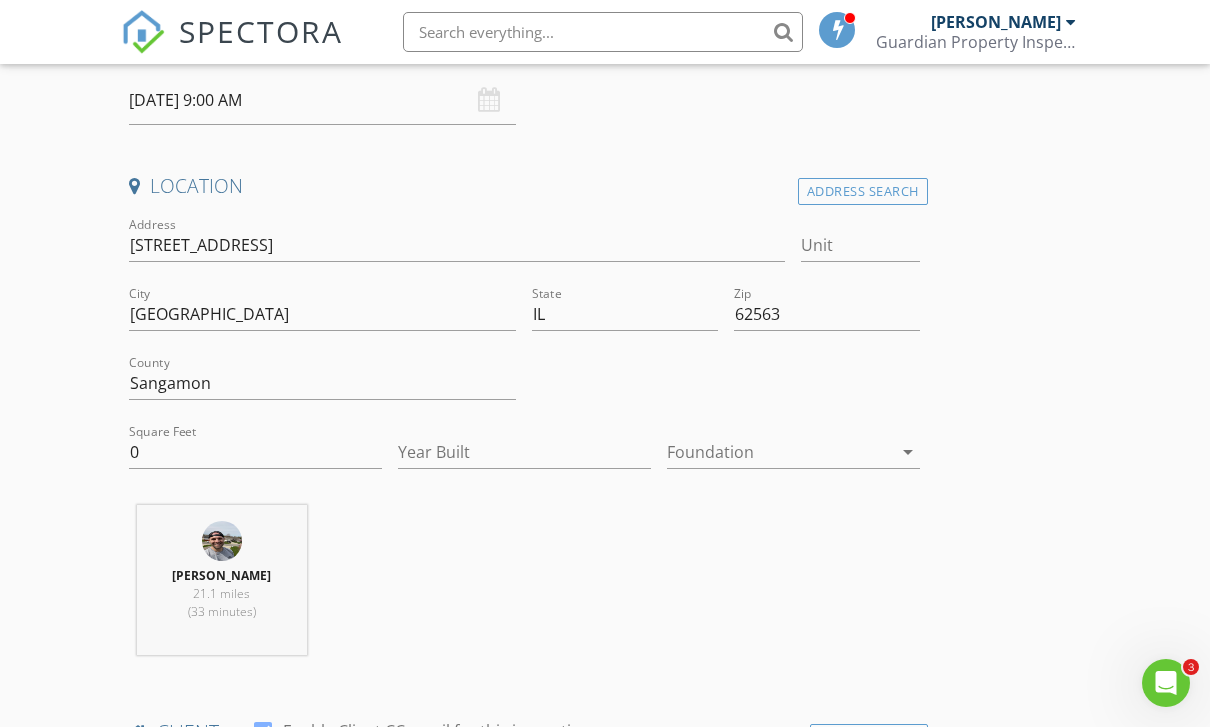 scroll, scrollTop: 368, scrollLeft: 0, axis: vertical 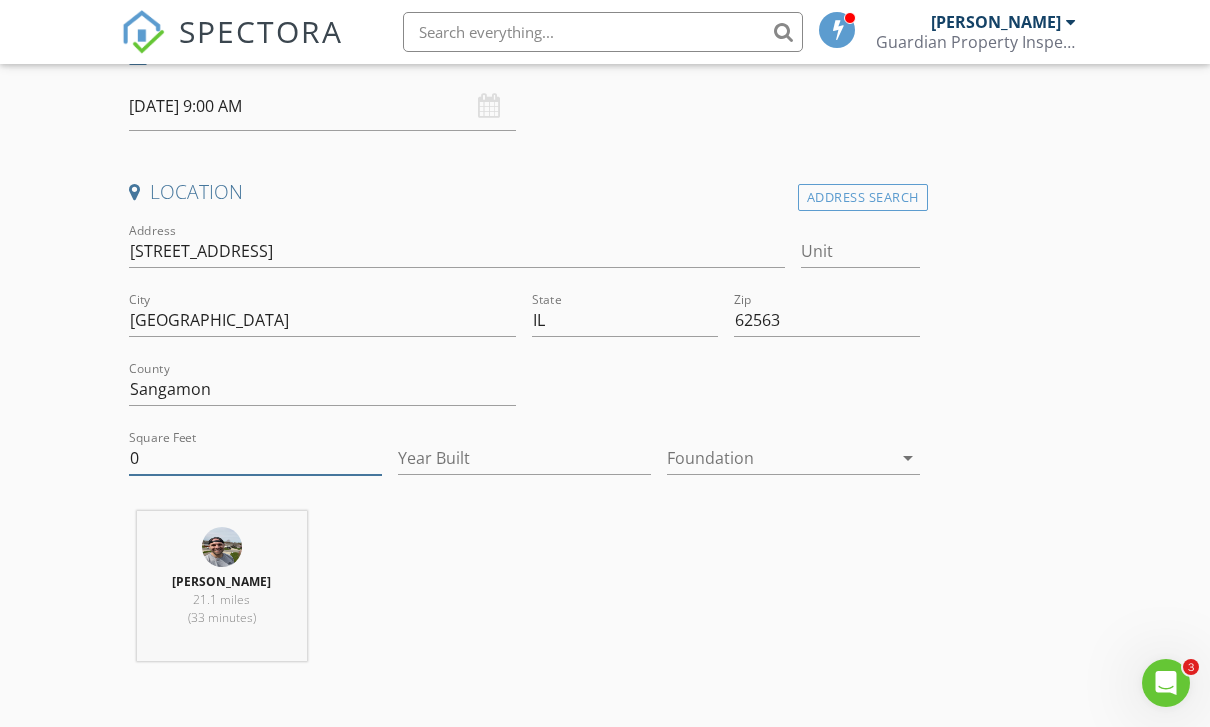 click on "0" at bounding box center [255, 458] 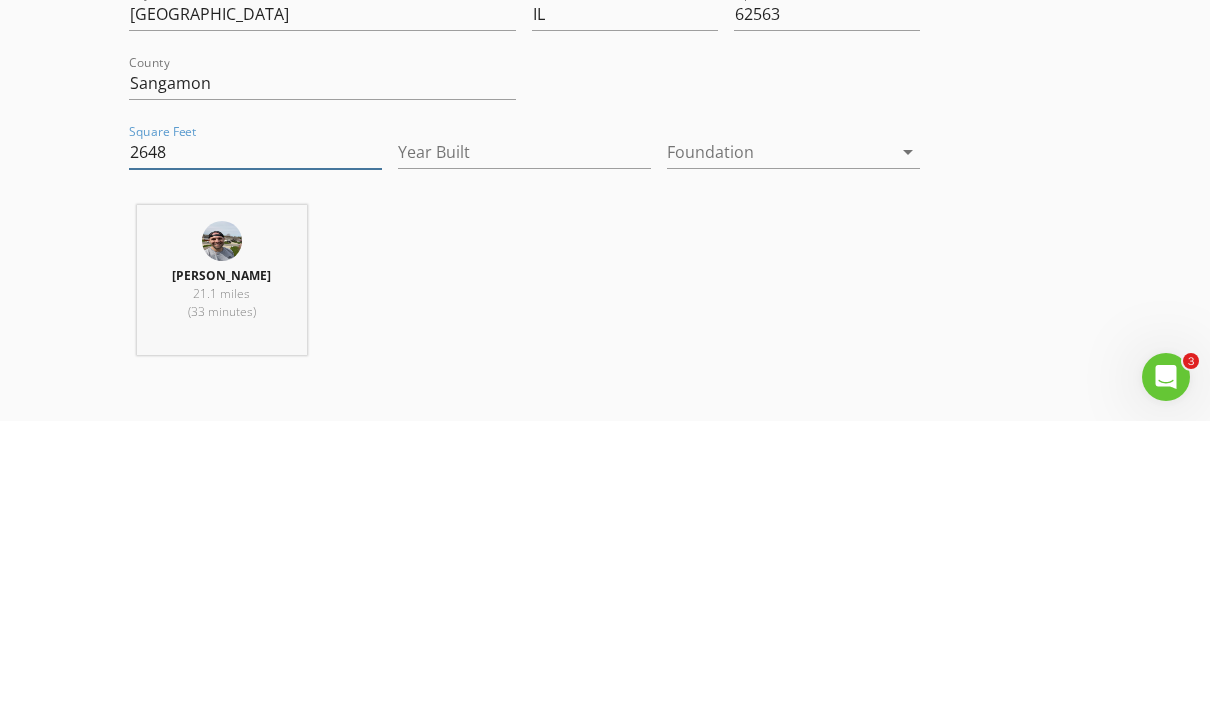 type on "2648" 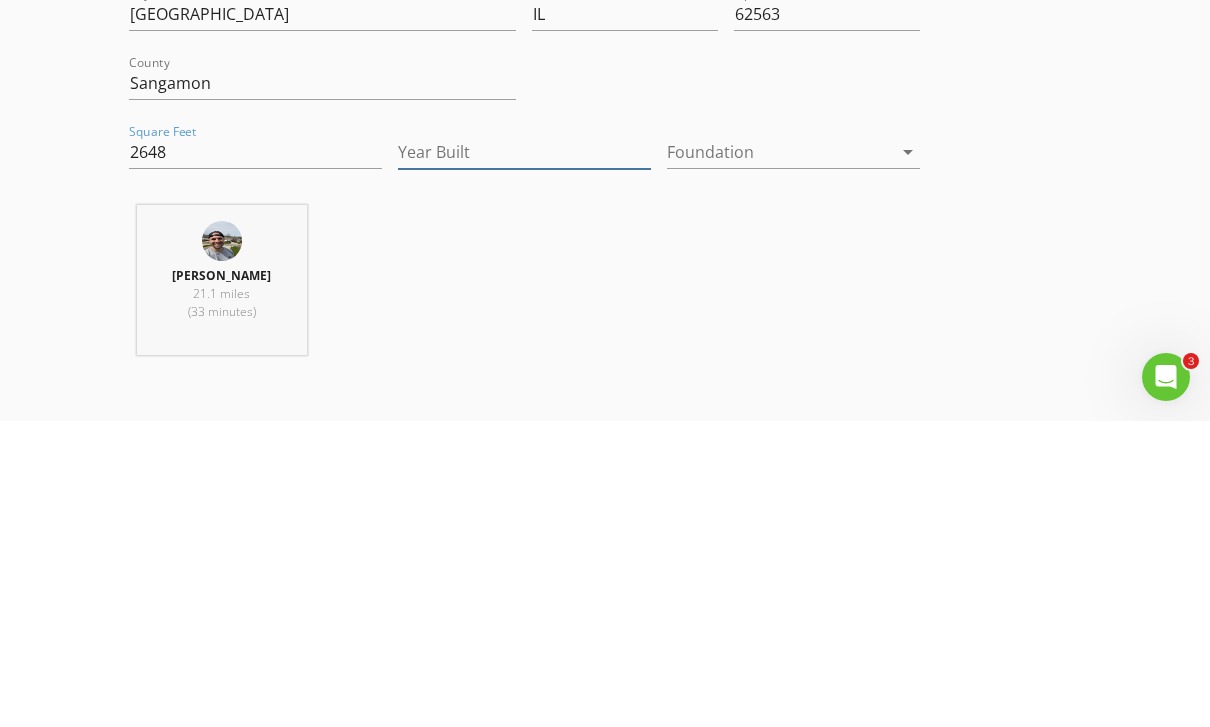 click on "Year Built" at bounding box center (524, 458) 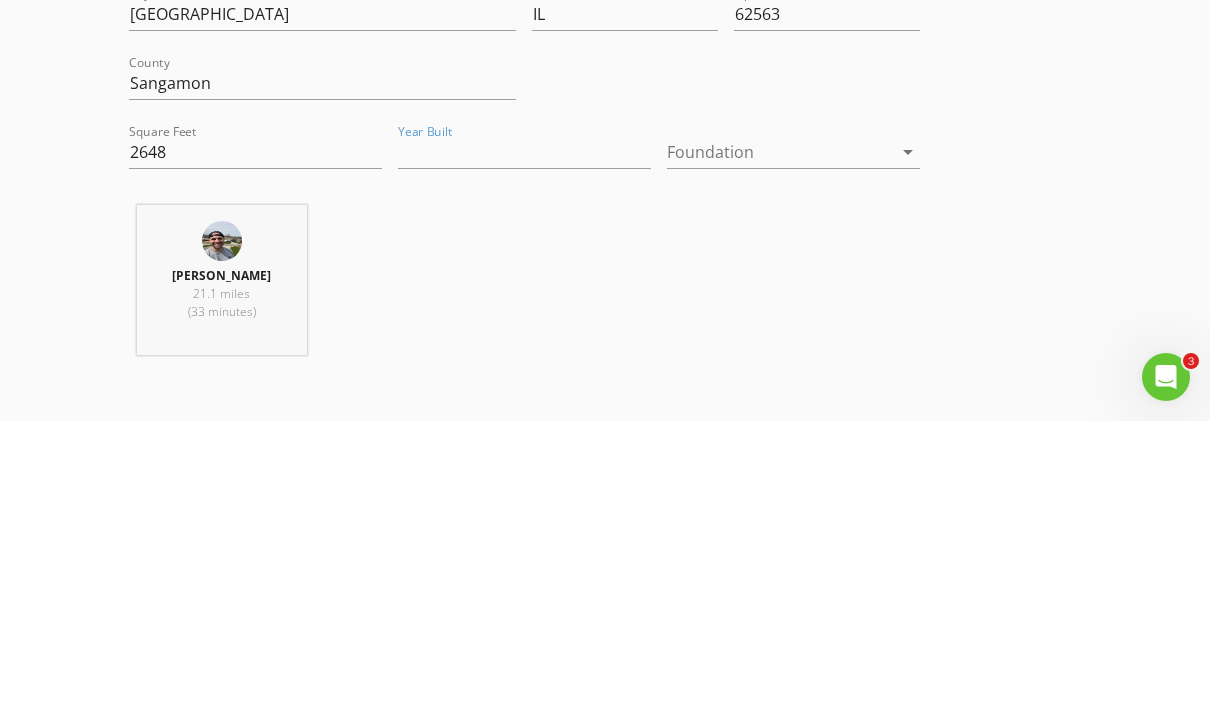 click at bounding box center (779, 458) 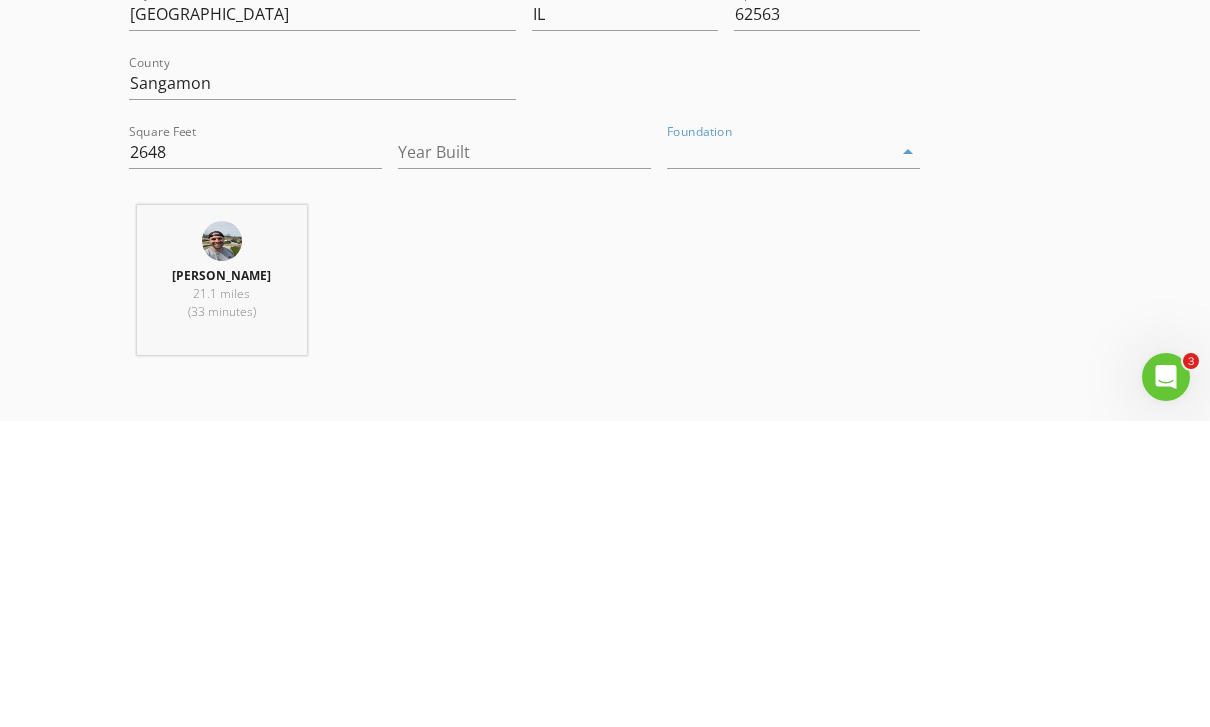 scroll, scrollTop: 674, scrollLeft: 0, axis: vertical 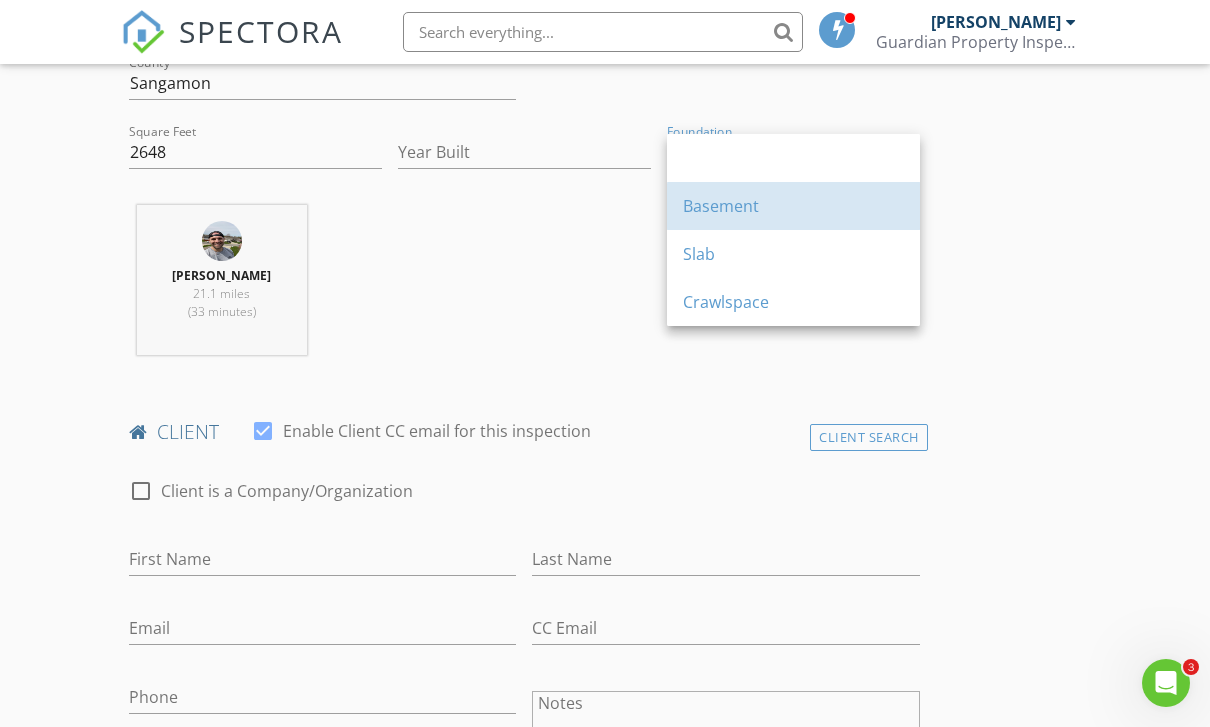 click on "Basement" at bounding box center (793, 206) 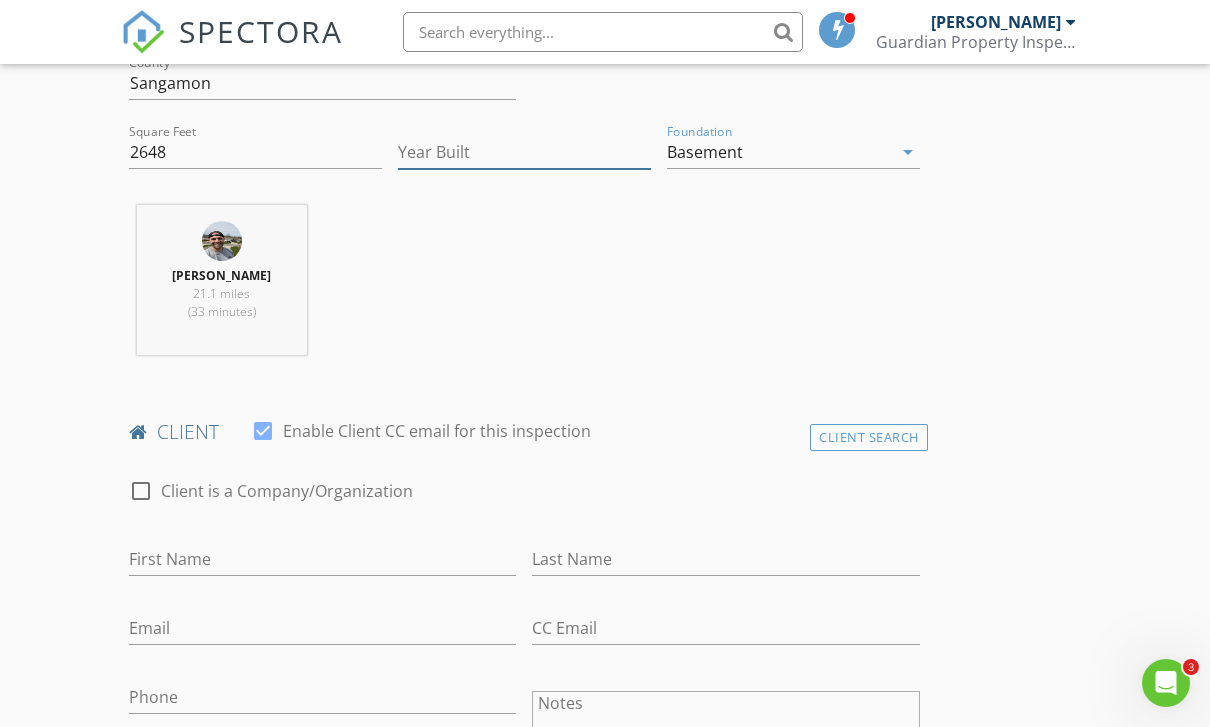 click on "Year Built" at bounding box center [524, 152] 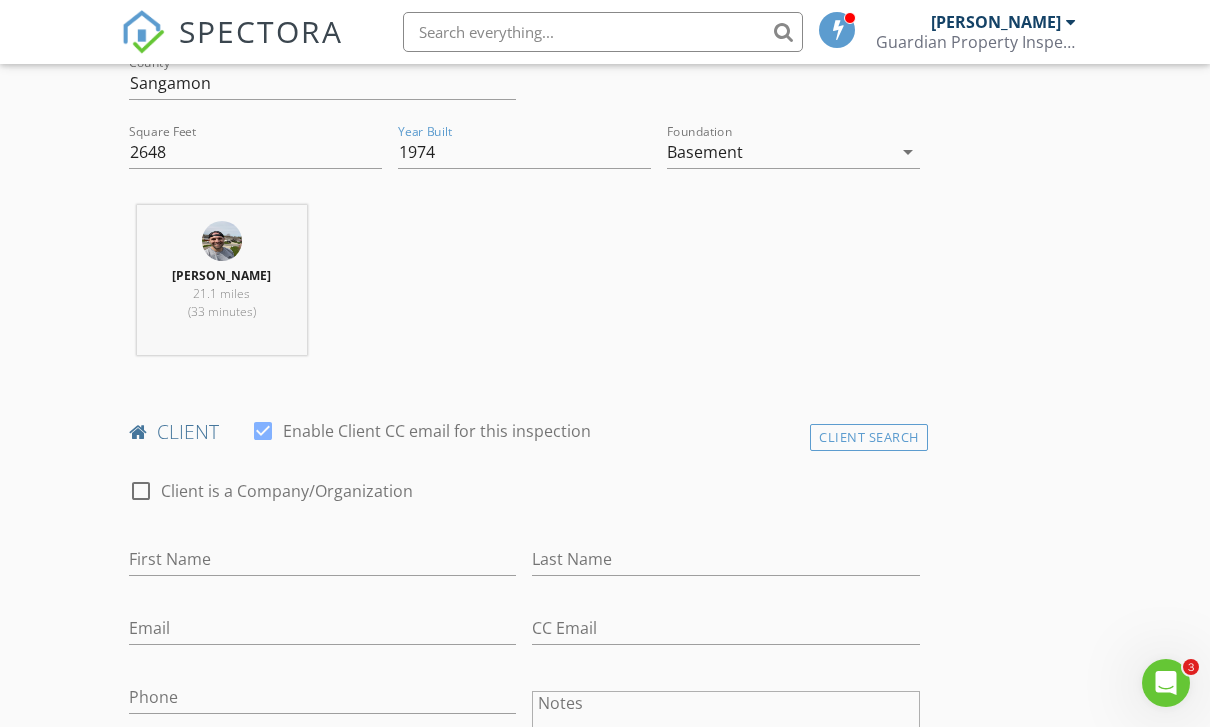 click on "INSPECTOR(S)
check_box   Zac Camille   PRIMARY   Zac Camille arrow_drop_down   check_box_outline_blank Zac Camille specifically requested
Date/Time
07/22/2025 9:00 AM
Location
Address Search       Address 6758 Minder Rd   Unit   City Rochester   State IL   Zip 62563   County Sangamon     Square Feet 2648   Year Built 1974   Foundation Basement arrow_drop_down     Zac Camille     21.1 miles     (33 minutes)
client
check_box Enable Client CC email for this inspection   Client Search     check_box_outline_blank Client is a Company/Organization     First Name   Last Name   Email   CC Email   Phone           Notes   Private Notes
ADD ADDITIONAL client
SERVICES
check_box_outline_blank   Residential Inspection   This is multi point inspection of a residential home." at bounding box center [605, 1218] 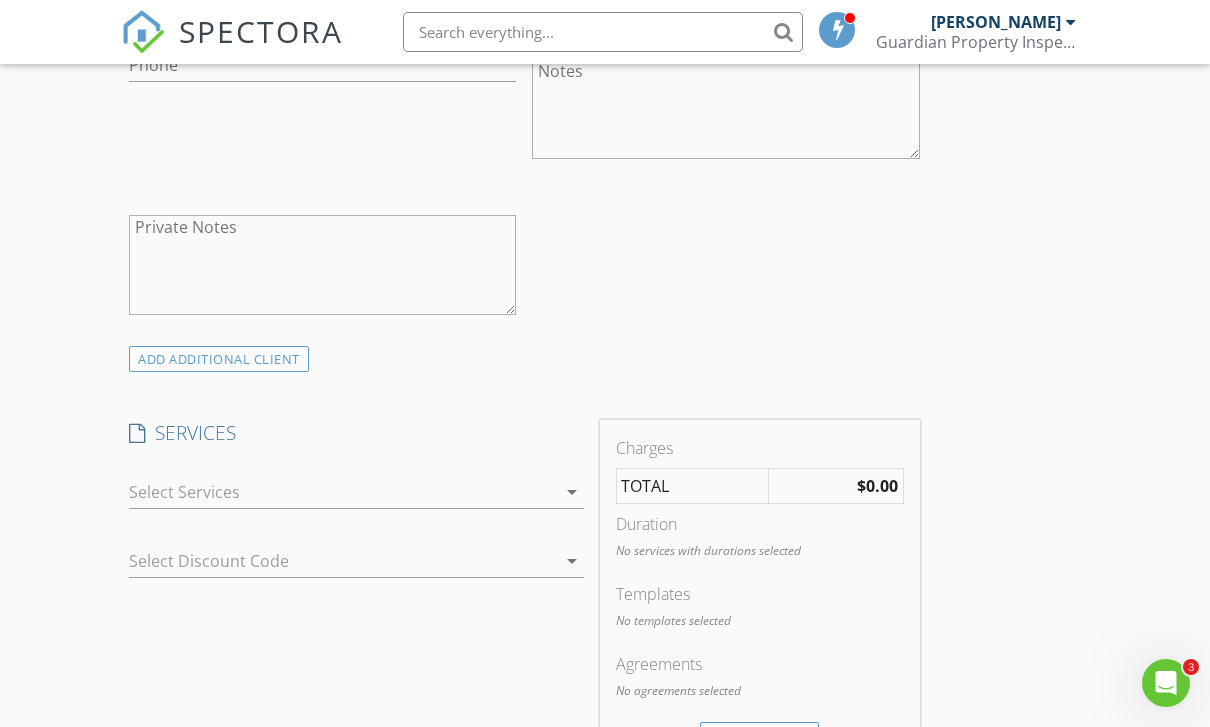 scroll, scrollTop: 1307, scrollLeft: 0, axis: vertical 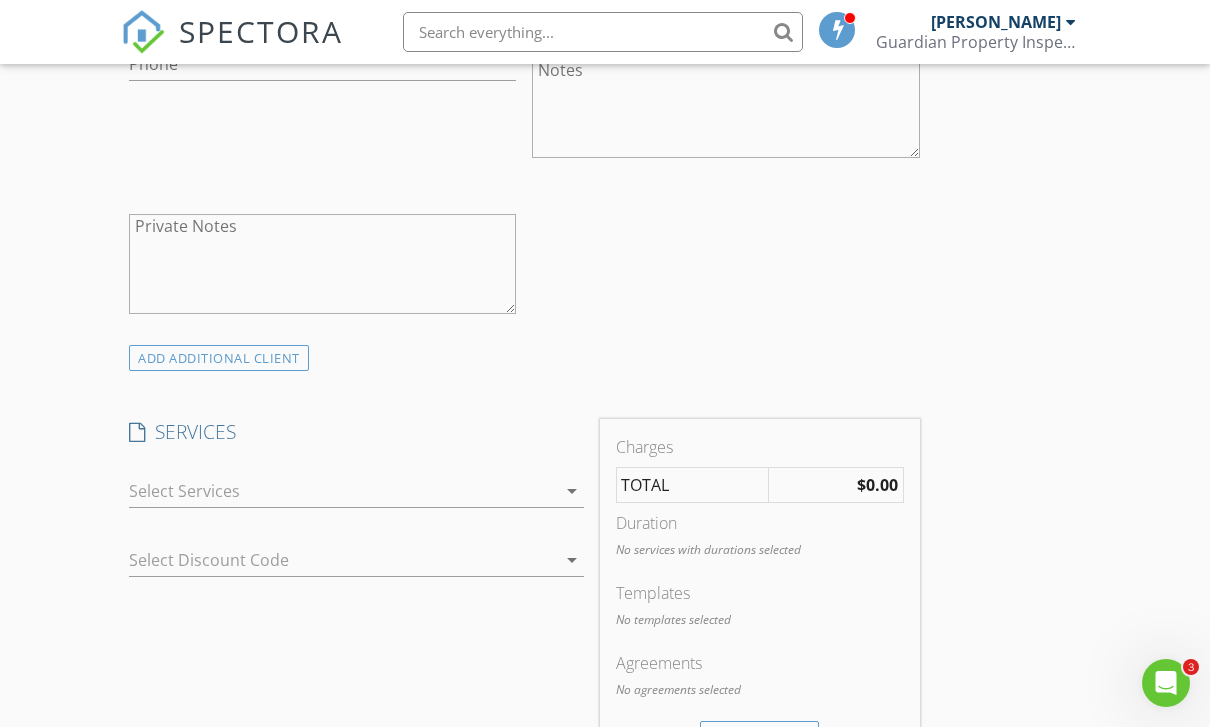 click at bounding box center (342, 491) 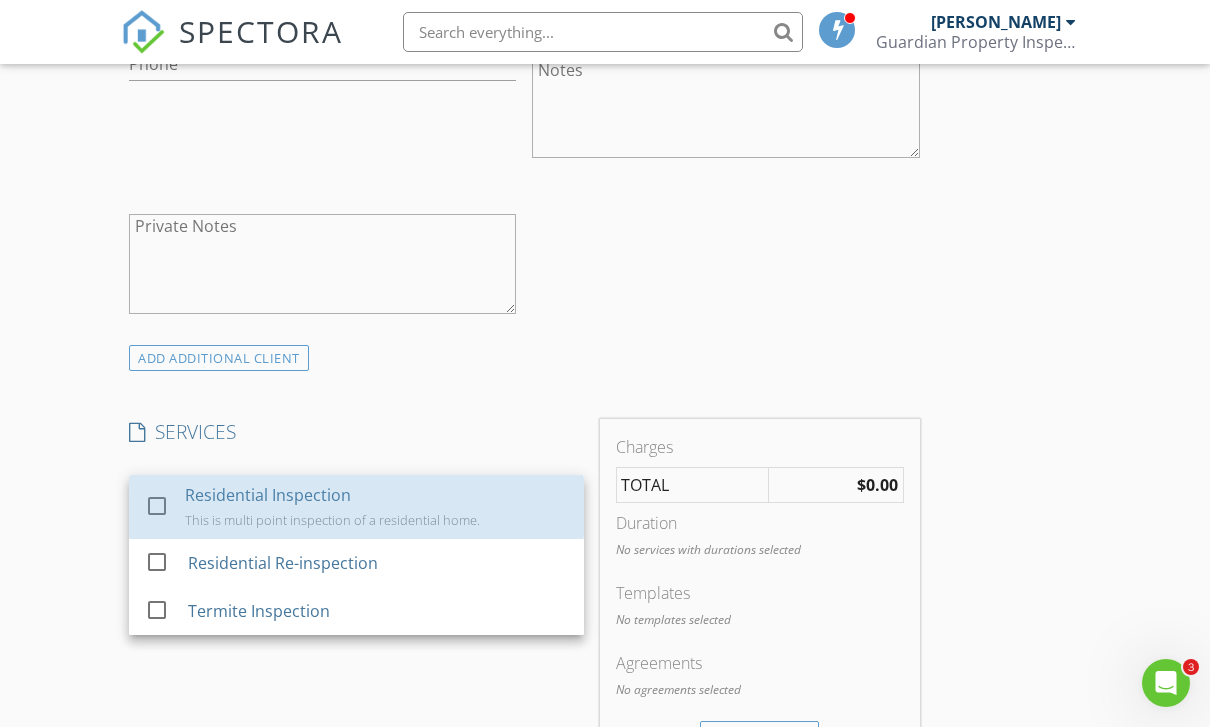 click on "Residential Inspection   This is multi point inspection of a residential home." at bounding box center [376, 507] 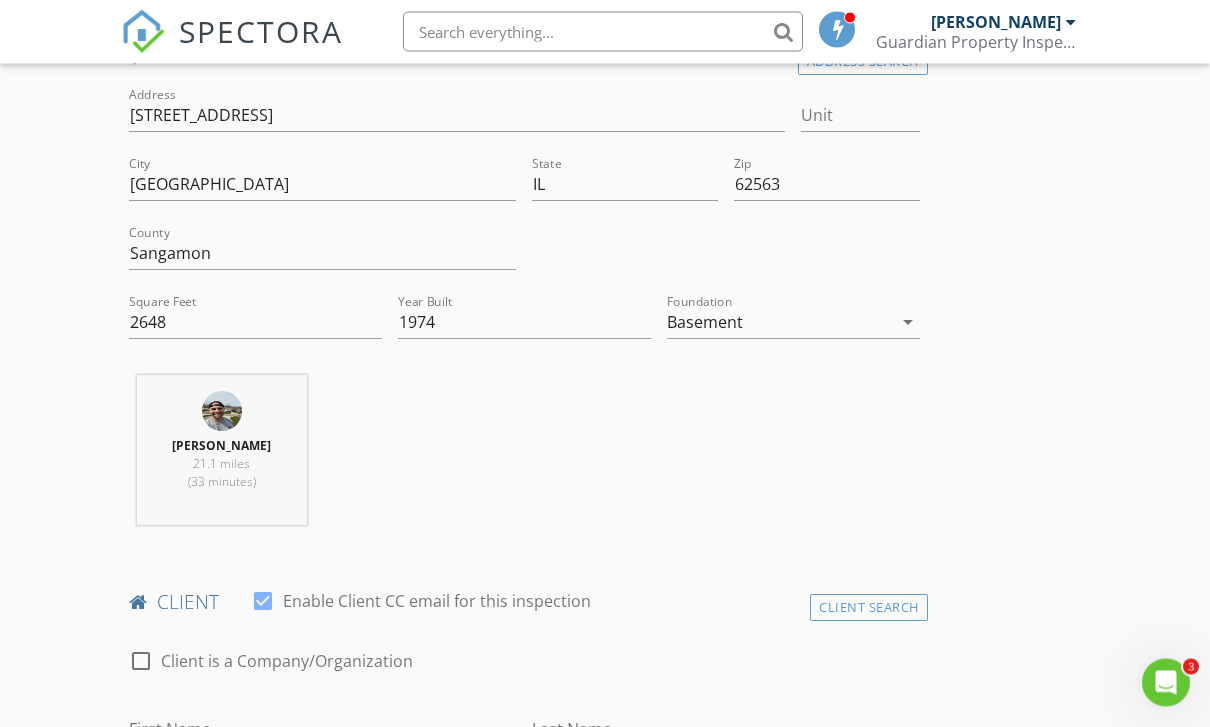 scroll, scrollTop: 528, scrollLeft: 0, axis: vertical 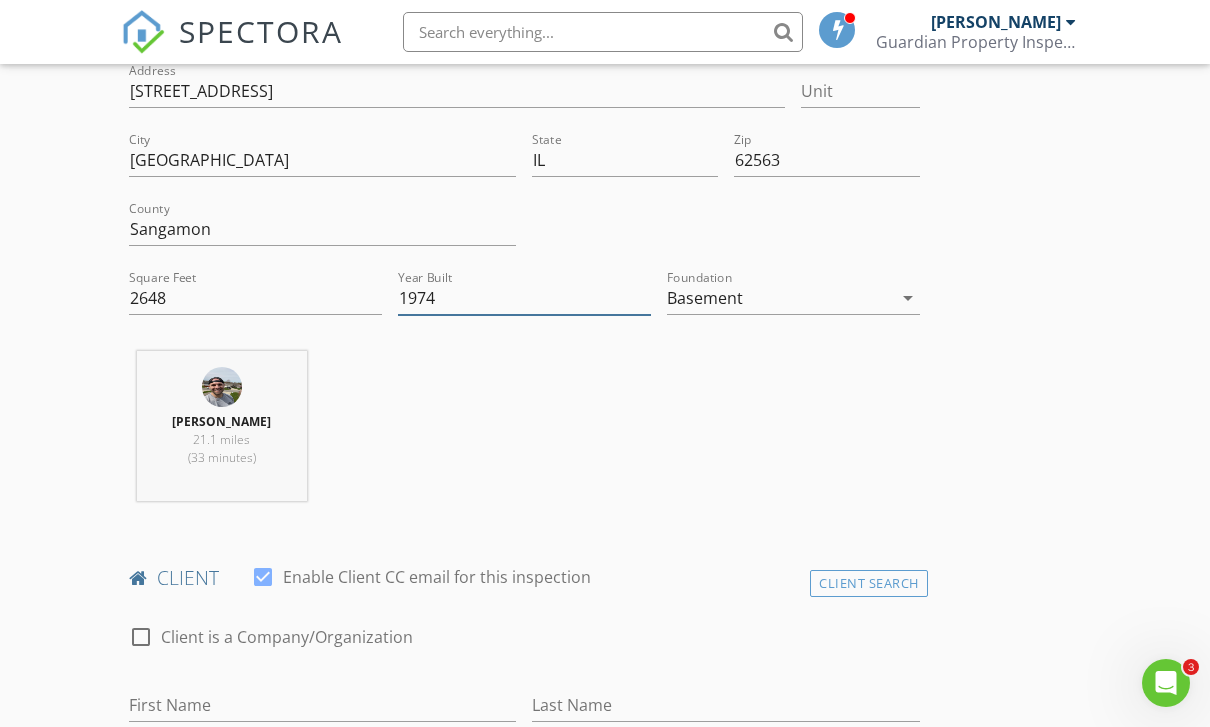 click on "1974" at bounding box center [524, 298] 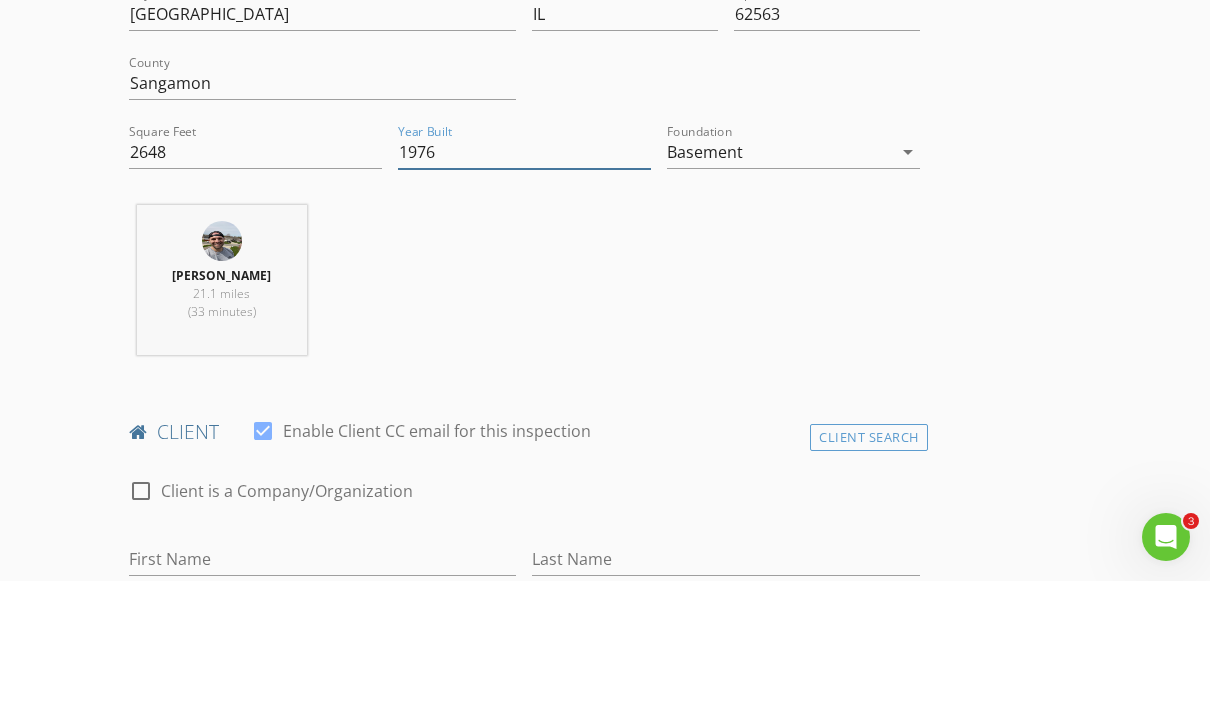 type on "1976" 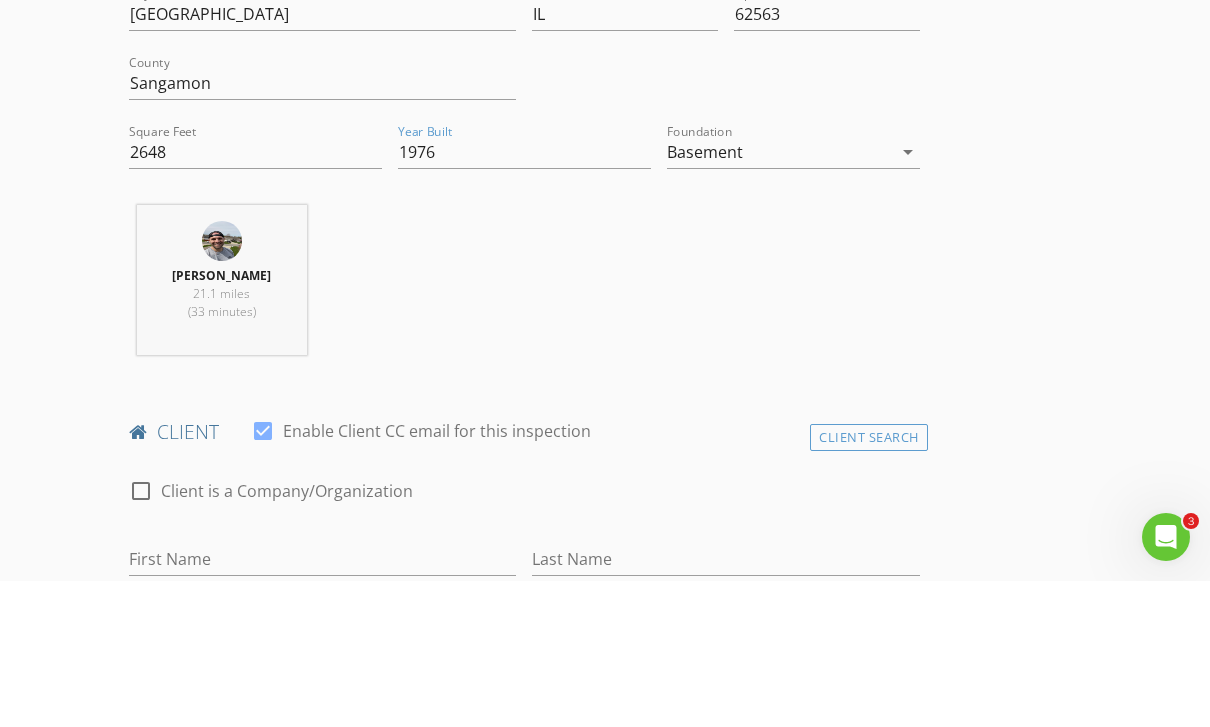 click on "INSPECTOR(S)
check_box   Zac Camille   PRIMARY   Zac Camille arrow_drop_down   check_box_outline_blank Zac Camille specifically requested
Date/Time
07/22/2025 9:00 AM
Location
Address Search       Address 6758 Minder Rd   Unit   City Rochester   State IL   Zip 62563   County Sangamon     Square Feet 2648   Year Built 1976   Foundation Basement arrow_drop_down     Zac Camille     21.1 miles     (33 minutes)
client
check_box Enable Client CC email for this inspection   Client Search     check_box_outline_blank Client is a Company/Organization     First Name   Last Name   Email   CC Email   Phone           Notes   Private Notes
ADD ADDITIONAL client
SERVICES
check_box   Residential Inspection   This is multi point inspection of a residential home.  check_box_outline_blank" at bounding box center [605, 1379] 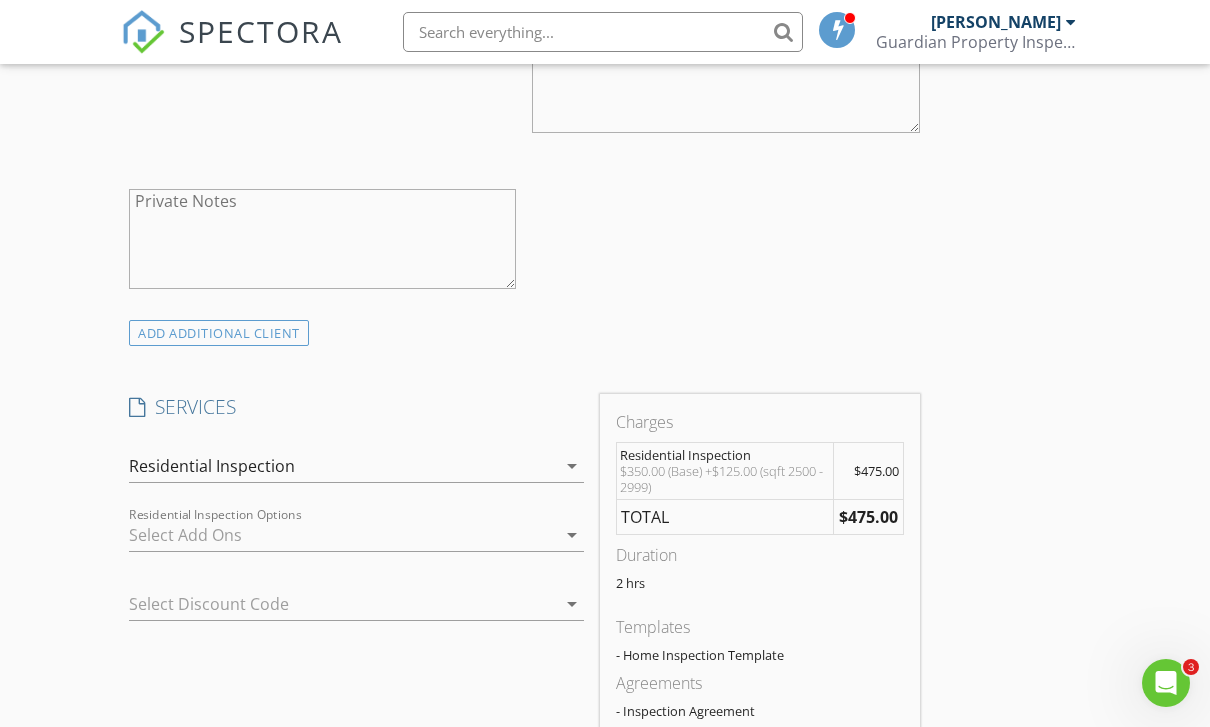 scroll, scrollTop: 1332, scrollLeft: 0, axis: vertical 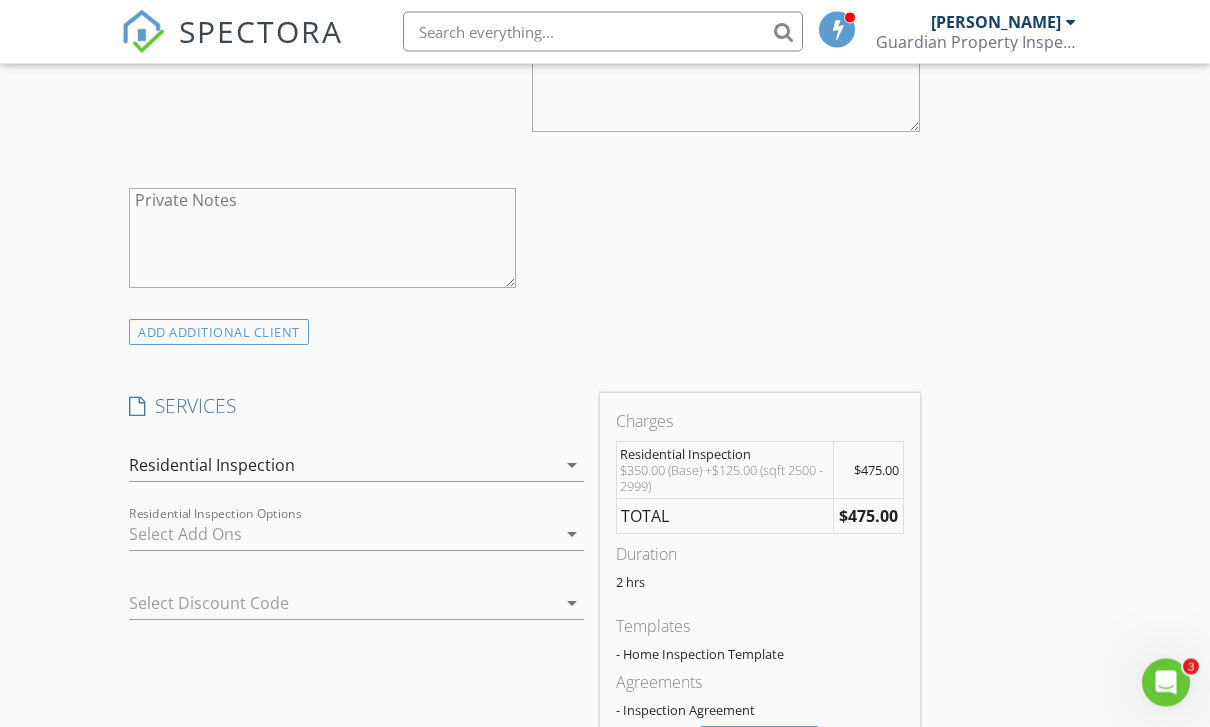 click on "arrow_drop_down" at bounding box center [572, 535] 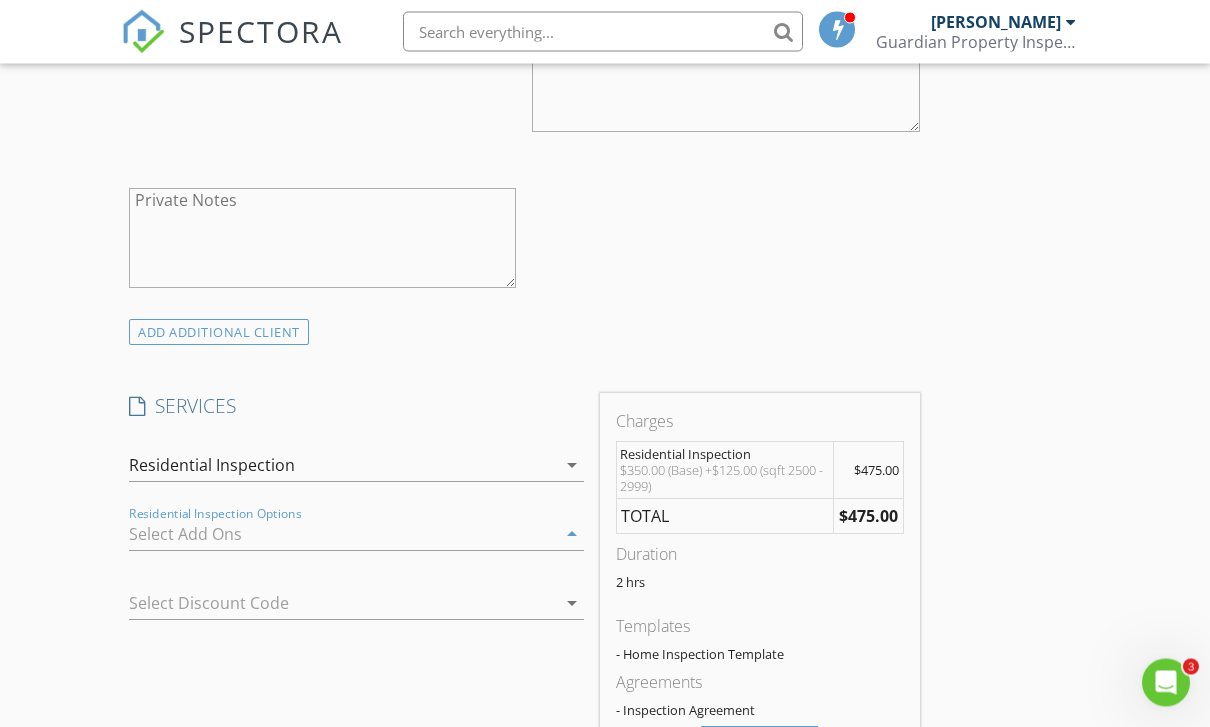 scroll, scrollTop: 1333, scrollLeft: 0, axis: vertical 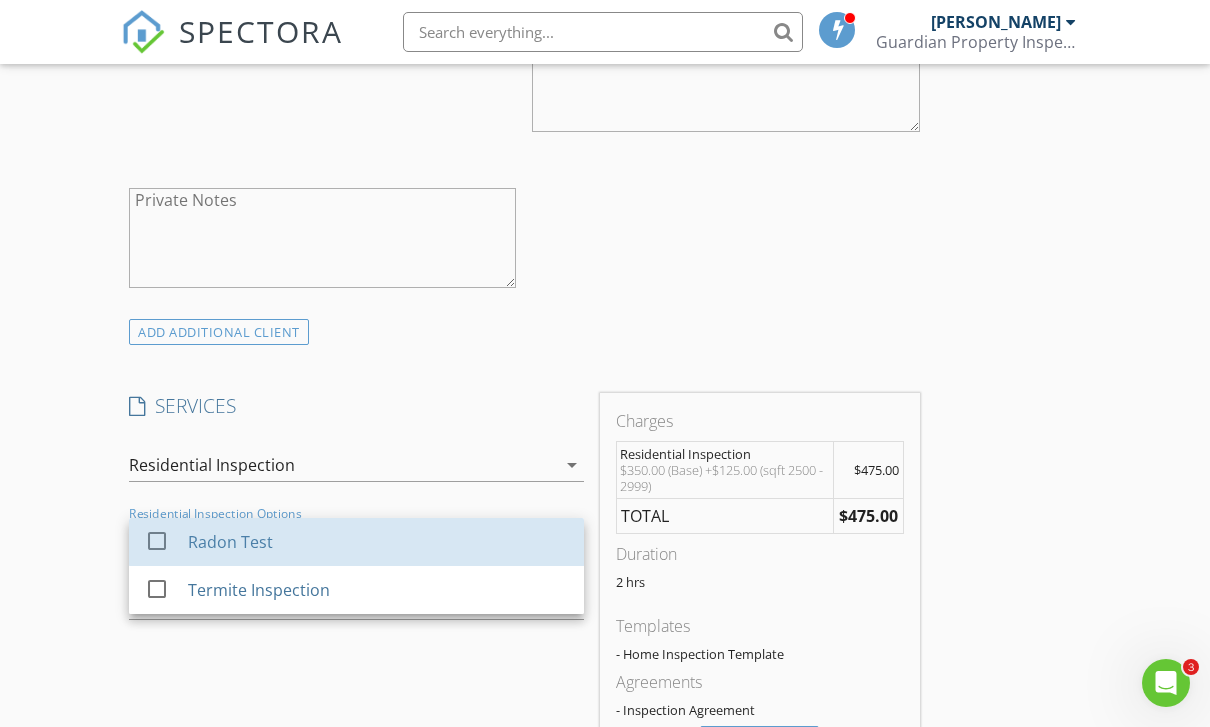click on "Radon Test" at bounding box center (378, 542) 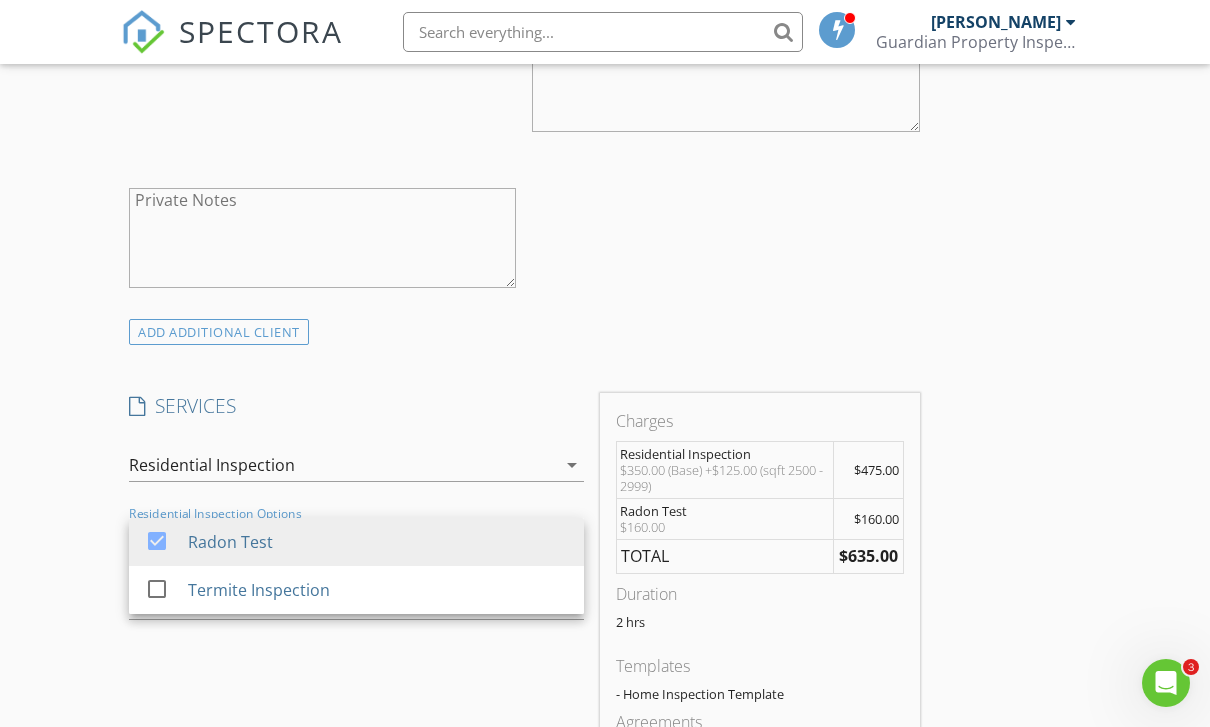 click on "New Inspection
Click here to use the New Order Form
INSPECTOR(S)
check_box   Zac Camille   PRIMARY   Zac Camille arrow_drop_down   check_box_outline_blank Zac Camille specifically requested
Date/Time
07/22/2025 9:00 AM
Location
Address Search       Address 6758 Minder Rd   Unit   City Rochester   State IL   Zip 62563   County Sangamon     Square Feet 2648   Year Built 1976   Foundation Basement arrow_drop_down     Zac Camille     21.1 miles     (33 minutes)
client
check_box Enable Client CC email for this inspection   Client Search     check_box_outline_blank Client is a Company/Organization     First Name   Last Name   Email   CC Email   Phone           Notes   Private Notes
ADD ADDITIONAL client
SERVICES
check_box   Residential Inspection" at bounding box center (605, 560) 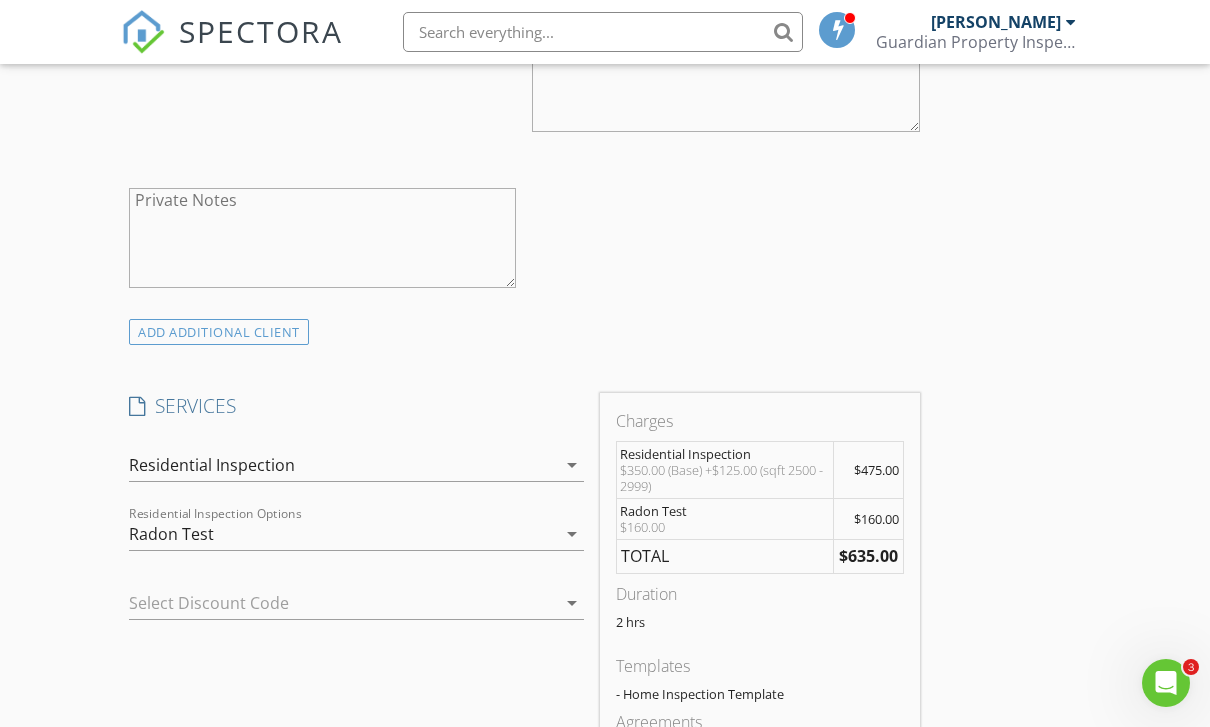 click on "INSPECTOR(S)
check_box   Zac Camille   PRIMARY   Zac Camille arrow_drop_down   check_box_outline_blank Zac Camille specifically requested
Date/Time
07/22/2025 9:00 AM
Location
Address Search       Address 6758 Minder Rd   Unit   City Rochester   State IL   Zip 62563   County Sangamon     Square Feet 2648   Year Built 1976   Foundation Basement arrow_drop_down     Zac Camille     21.1 miles     (33 minutes)
client
check_box Enable Client CC email for this inspection   Client Search     check_box_outline_blank Client is a Company/Organization     First Name   Last Name   Email   CC Email   Phone           Notes   Private Notes
ADD ADDITIONAL client
SERVICES
check_box   Residential Inspection   This is multi point inspection of a residential home.  check_box_outline_blank" at bounding box center (605, 595) 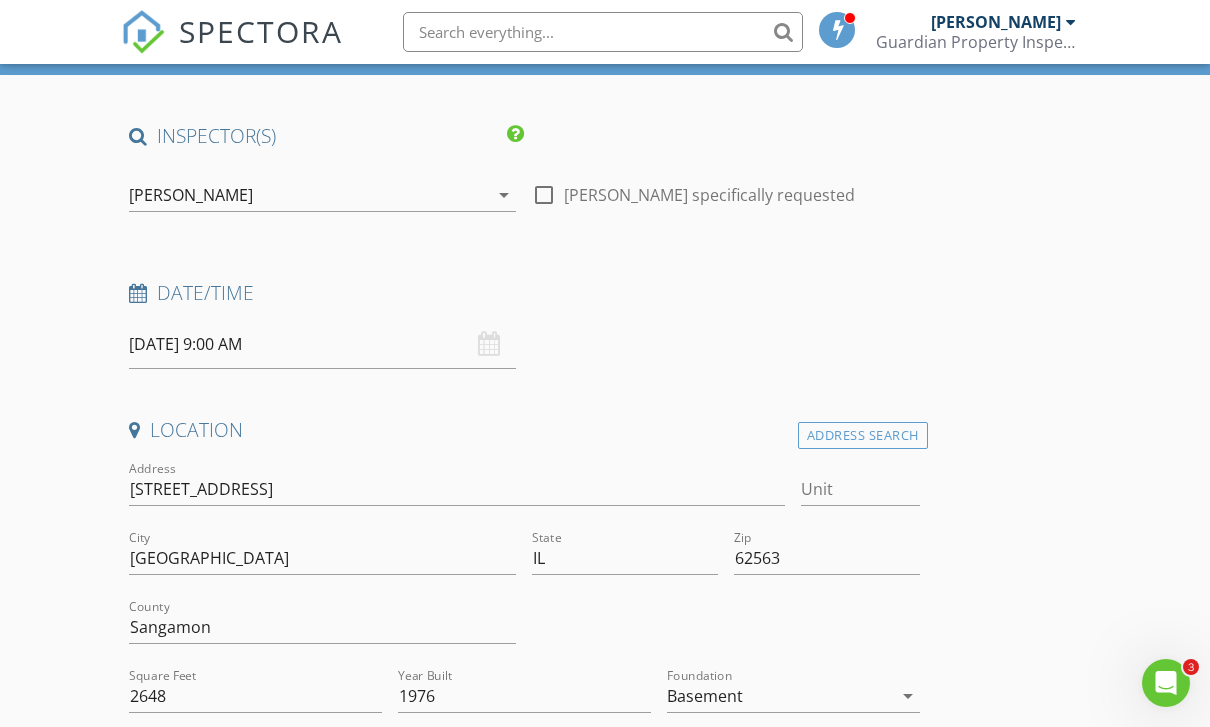 scroll, scrollTop: 132, scrollLeft: 0, axis: vertical 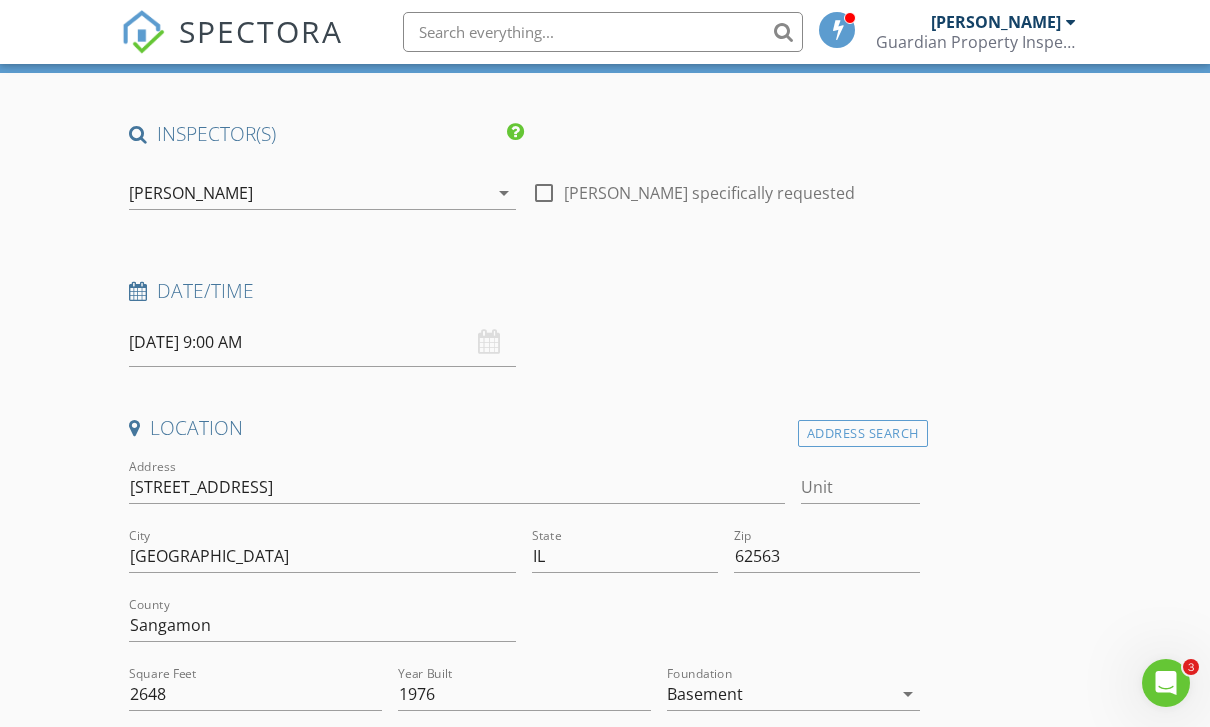 click on "07/22/2025 9:00 AM" at bounding box center [322, 342] 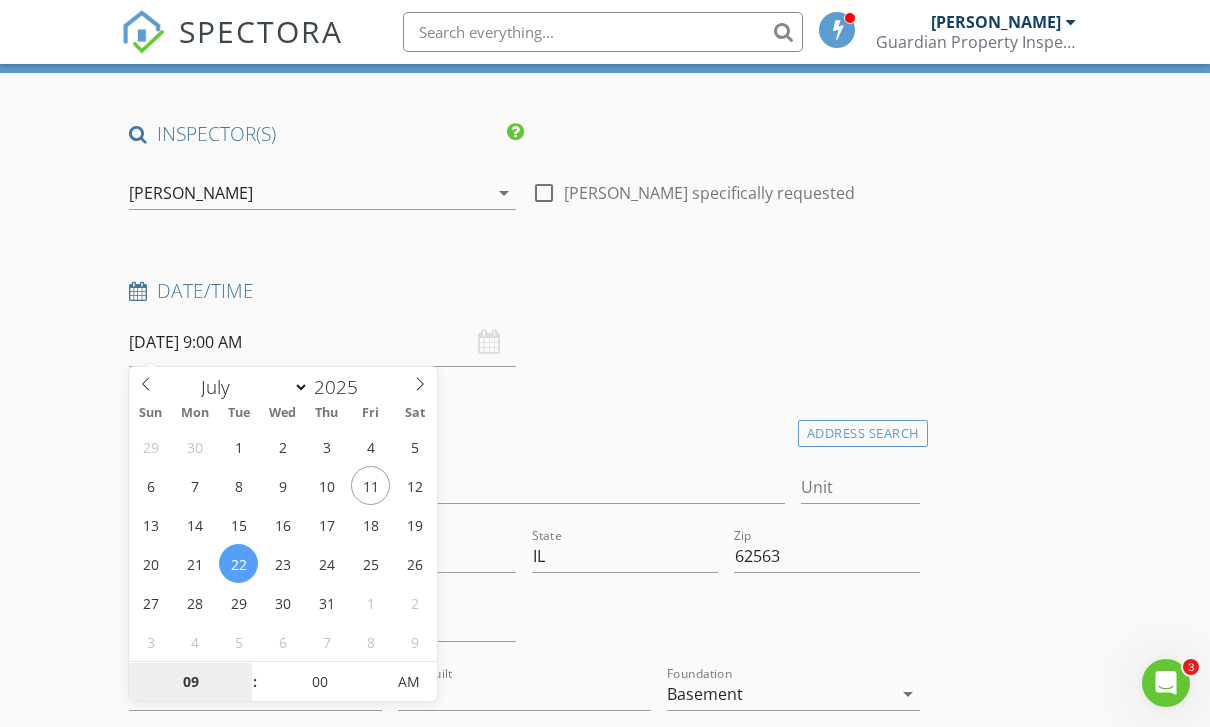 click on "09" at bounding box center [190, 683] 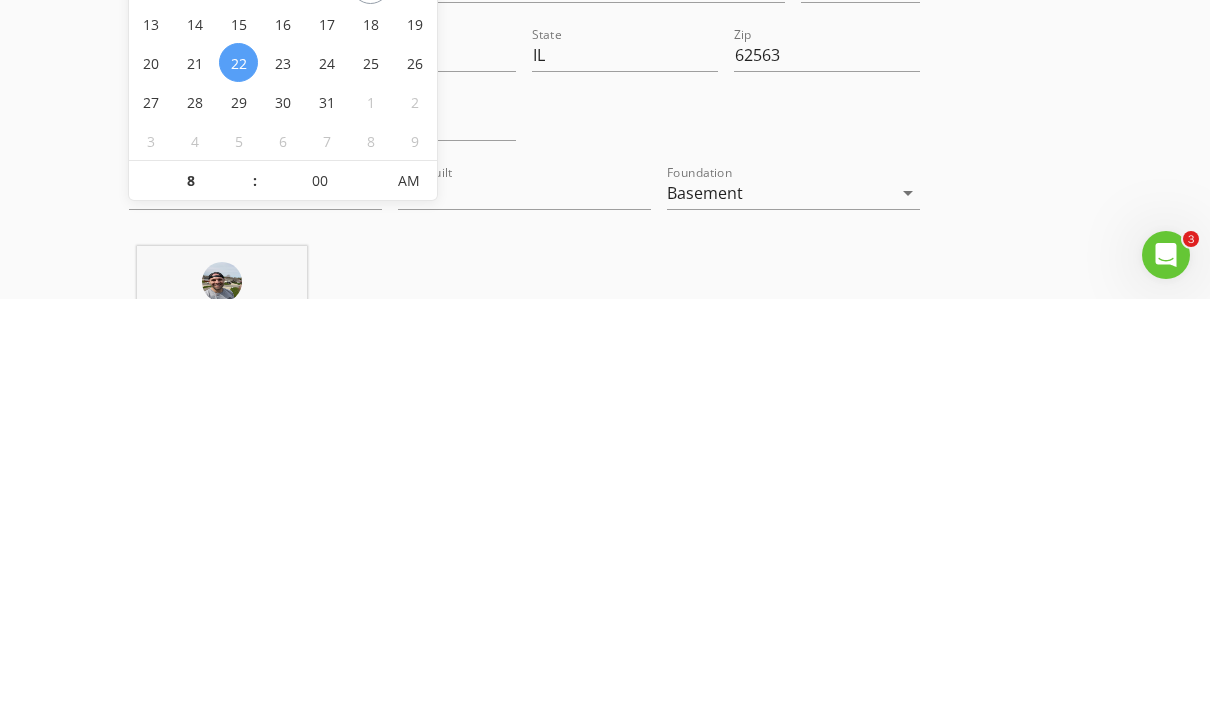type on "08" 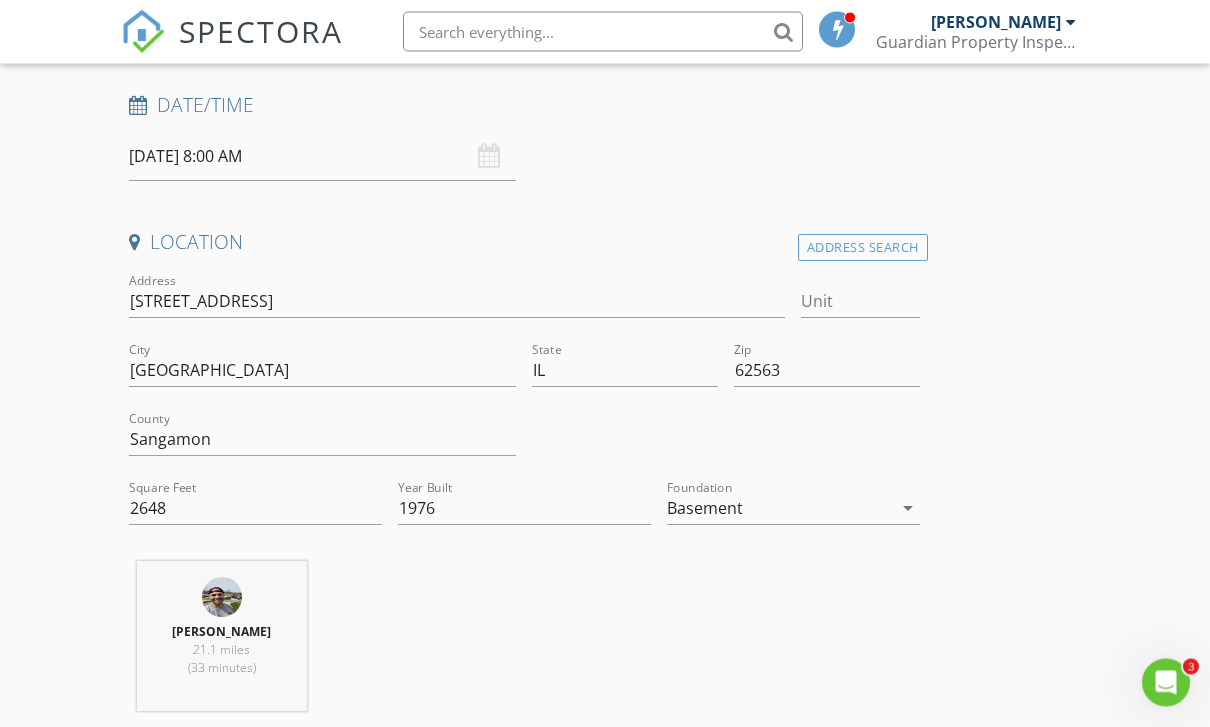 click on "07/22/2025 8:00 AM" at bounding box center (322, 157) 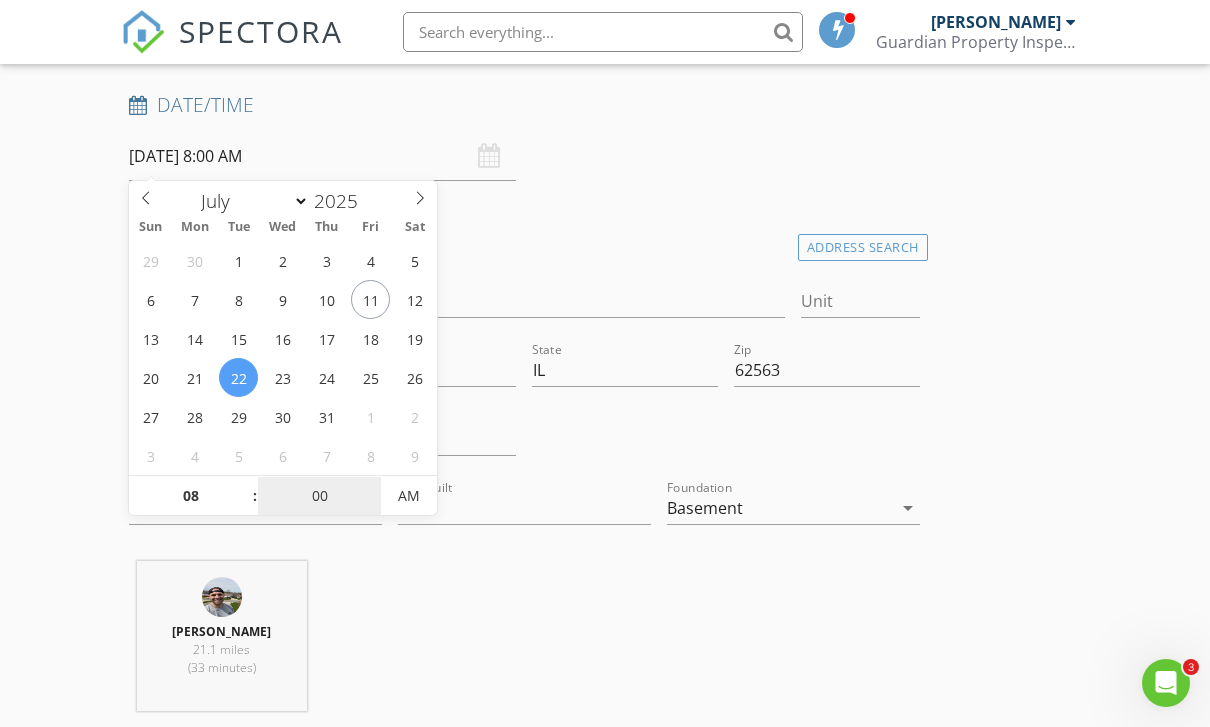 click on "00" at bounding box center [319, 497] 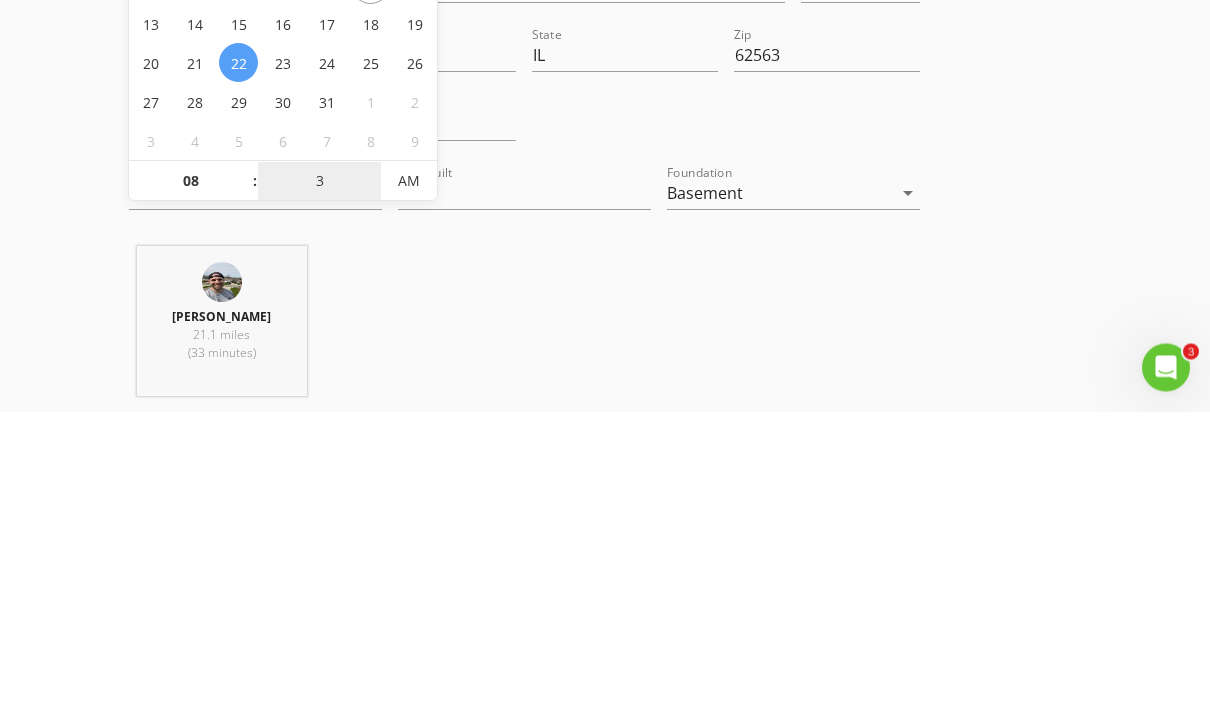type on "30" 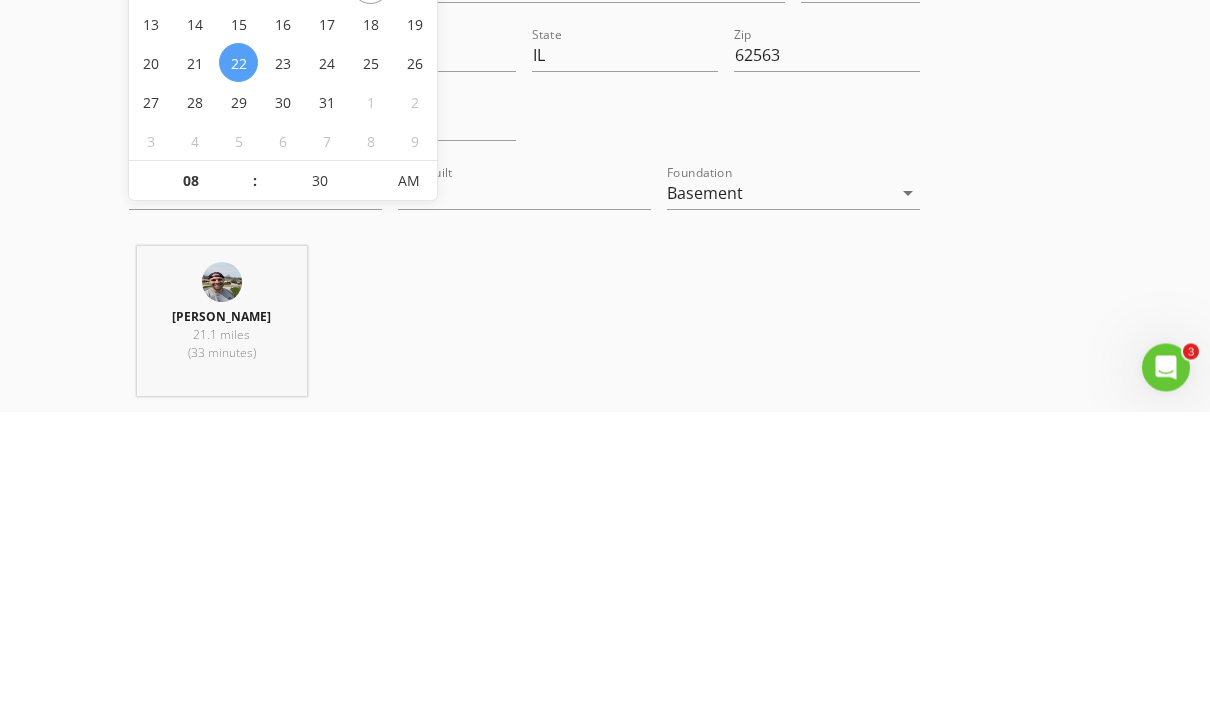 type on "[DATE] 8:30 AM" 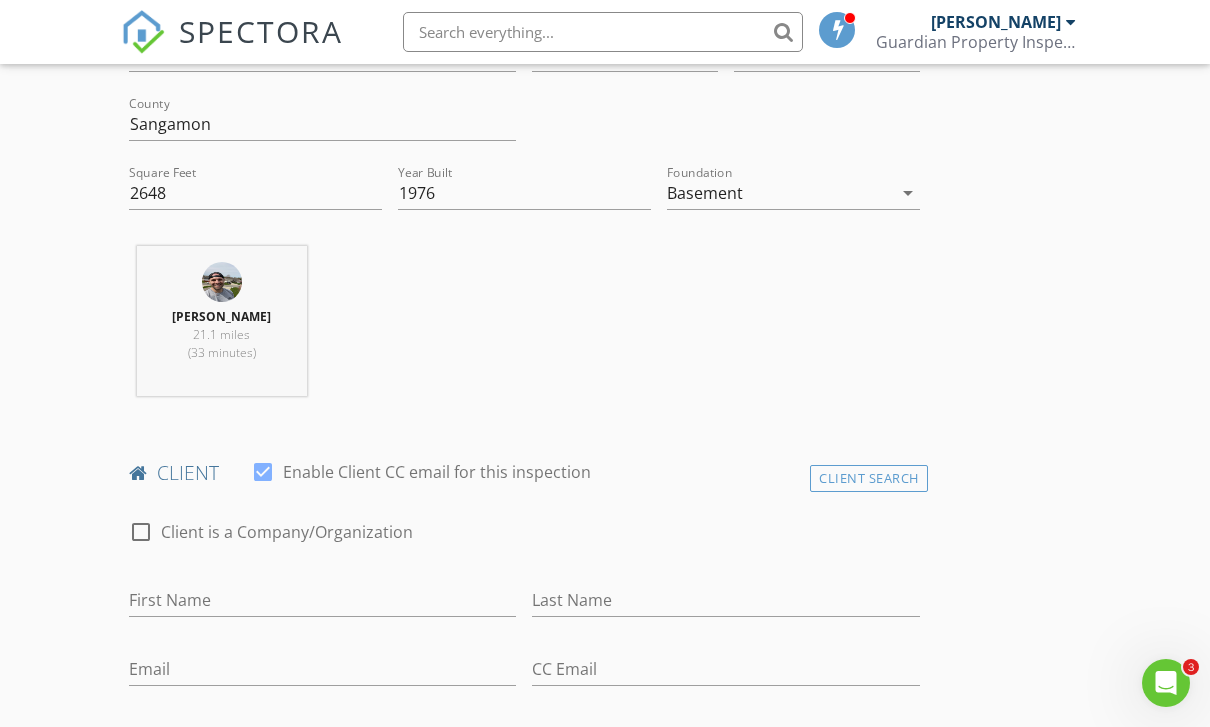 click on "New Inspection
Click here to use the New Order Form
INSPECTOR(S)
check_box   Zac Camille   PRIMARY   Zac Camille arrow_drop_down   check_box_outline_blank Zac Camille specifically requested
Date/Time
07/22/2025 8:30 AM
Location
Address Search       Address 6758 Minder Rd   Unit   City Rochester   State IL   Zip 62563   County Sangamon     Square Feet 2648   Year Built 1976   Foundation Basement arrow_drop_down     Zac Camille     21.1 miles     (33 minutes)
client
check_box Enable Client CC email for this inspection   Client Search     check_box_outline_blank Client is a Company/Organization     First Name   Last Name   Email   CC Email   Phone           Notes   Private Notes
ADD ADDITIONAL client
SERVICES
check_box   Residential Inspection" at bounding box center (605, 1260) 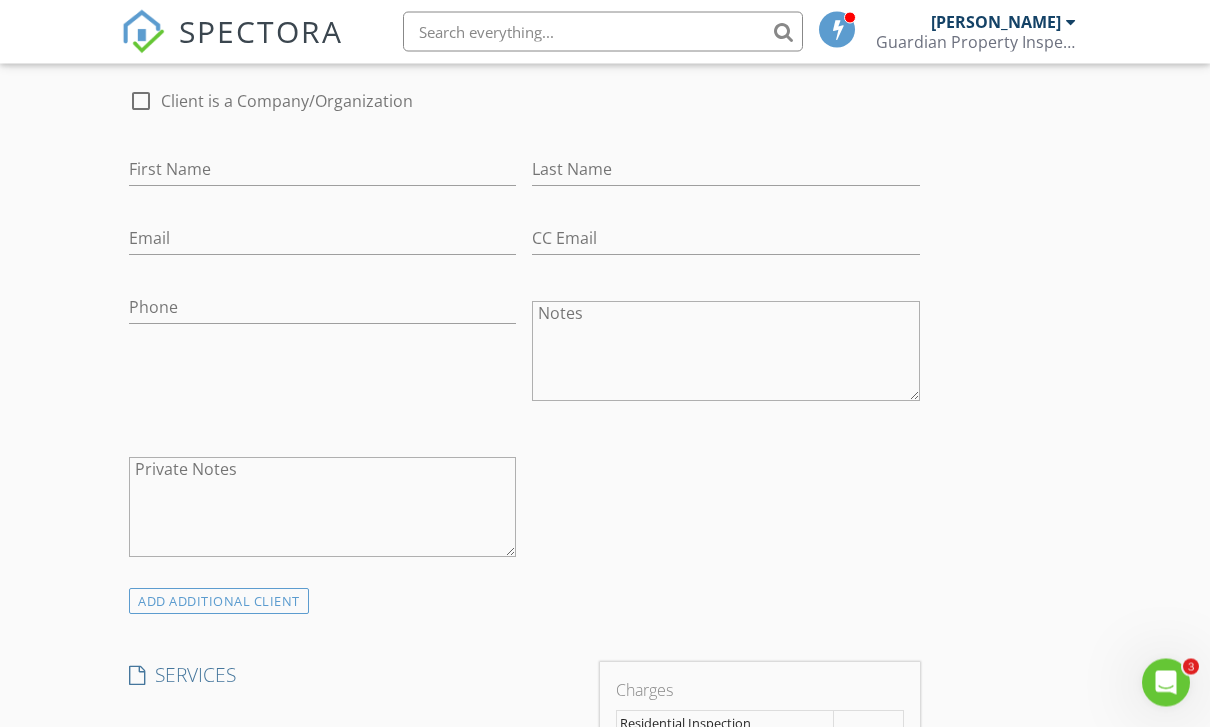 scroll, scrollTop: 1064, scrollLeft: 0, axis: vertical 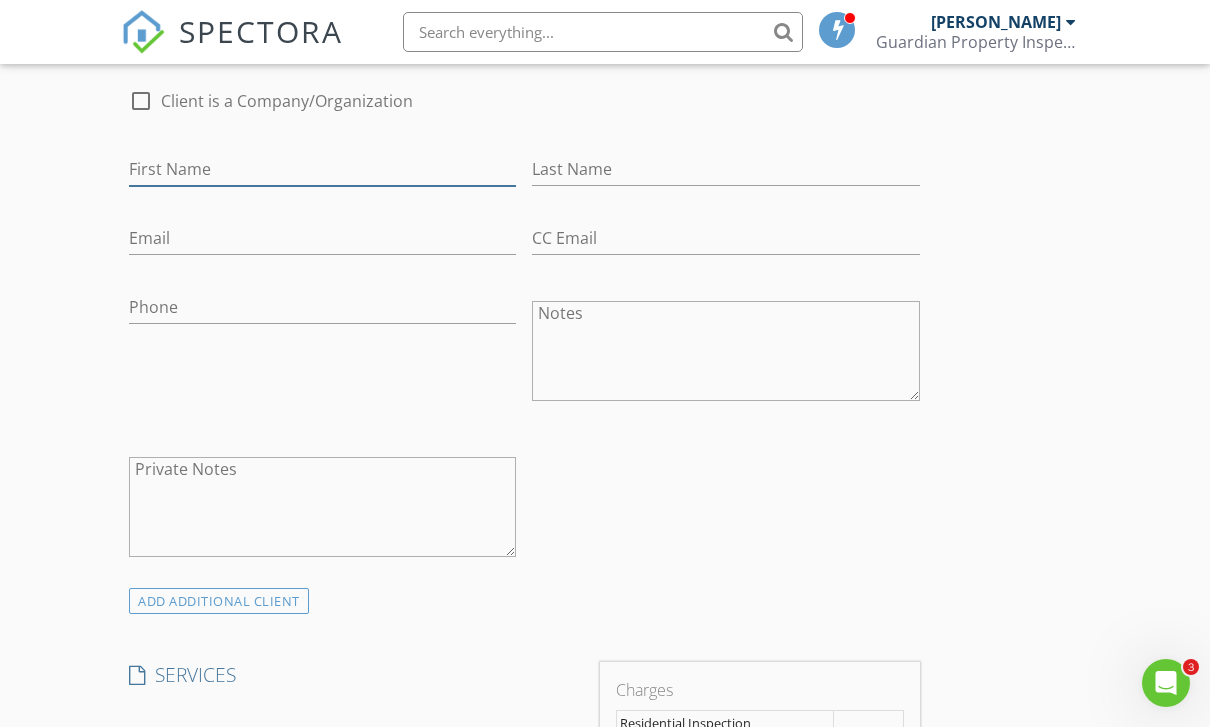 click on "First Name" at bounding box center (322, 169) 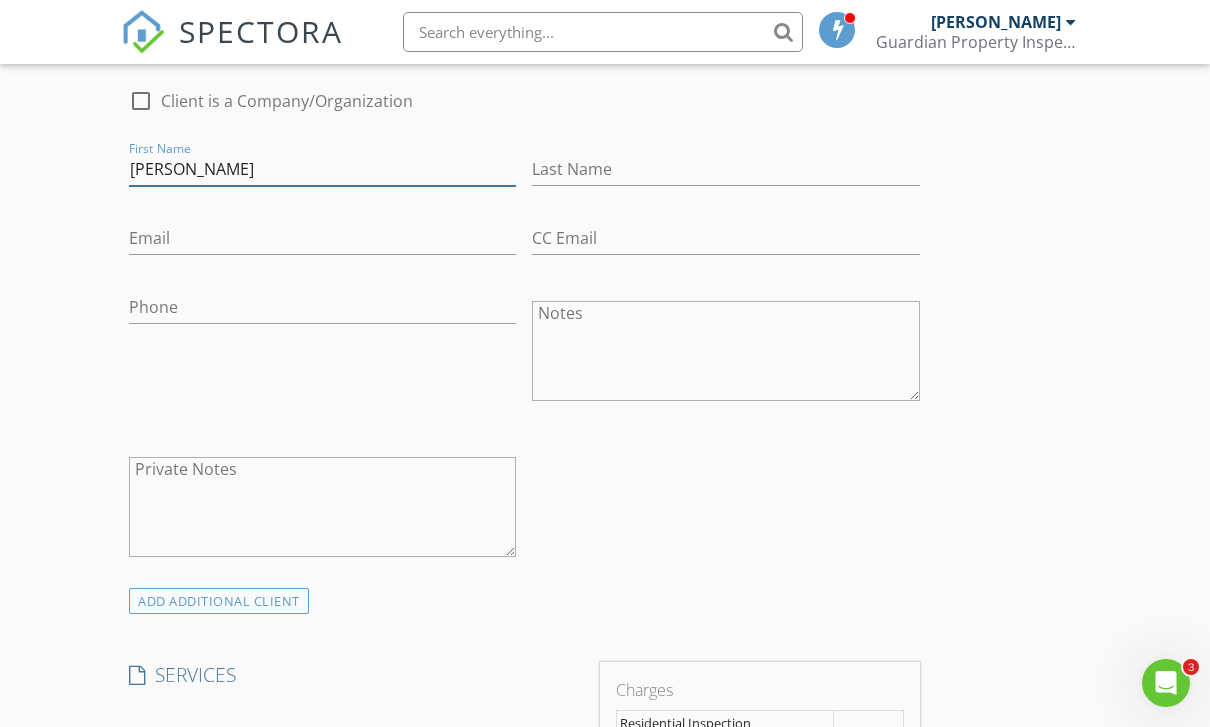 type on "[PERSON_NAME]" 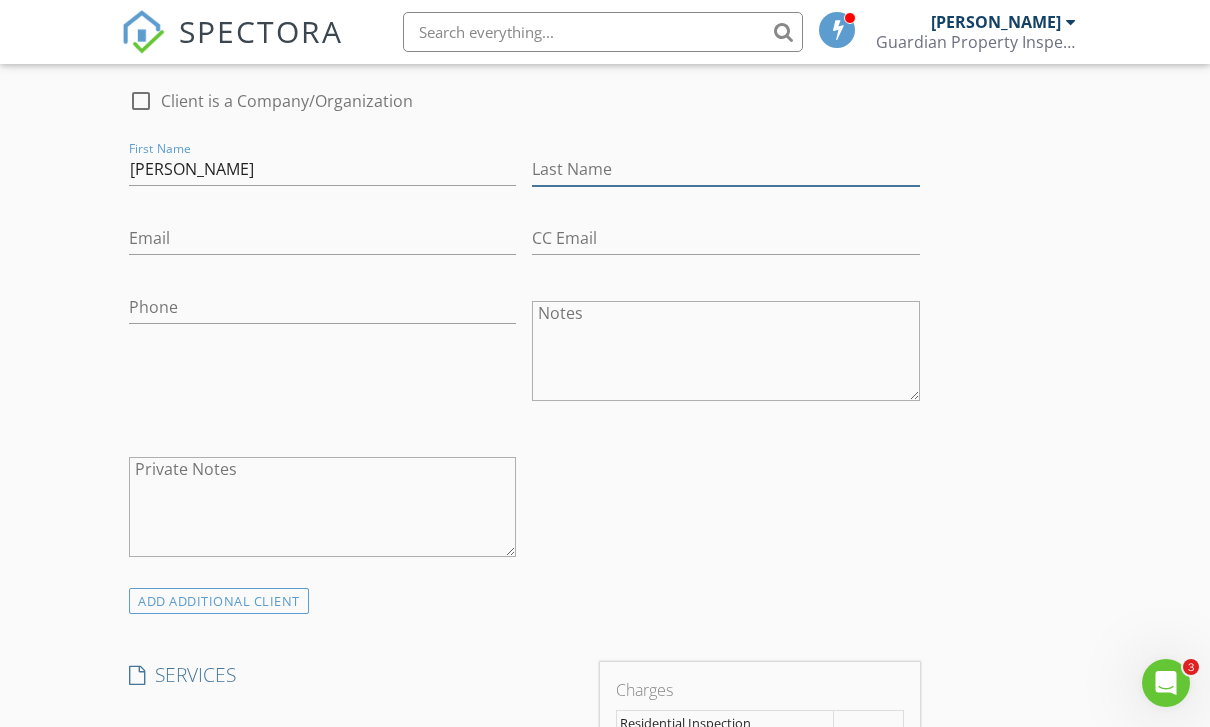click on "Last Name" at bounding box center [725, 169] 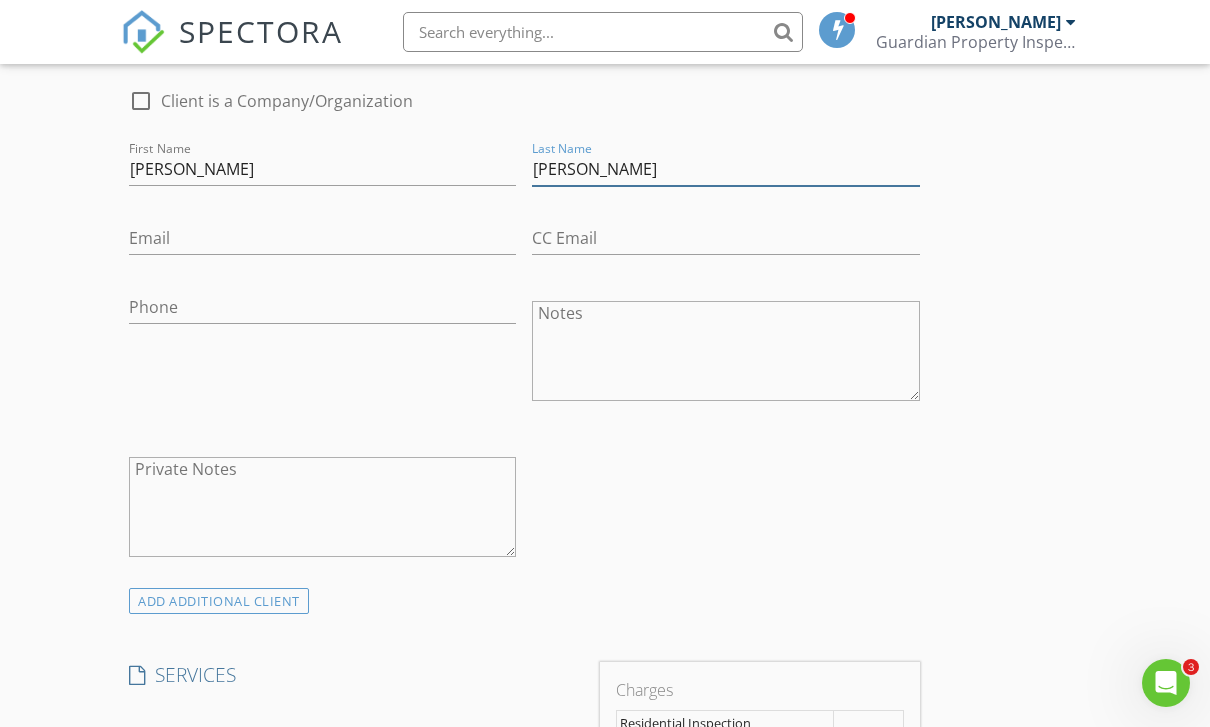 type on "[PERSON_NAME]" 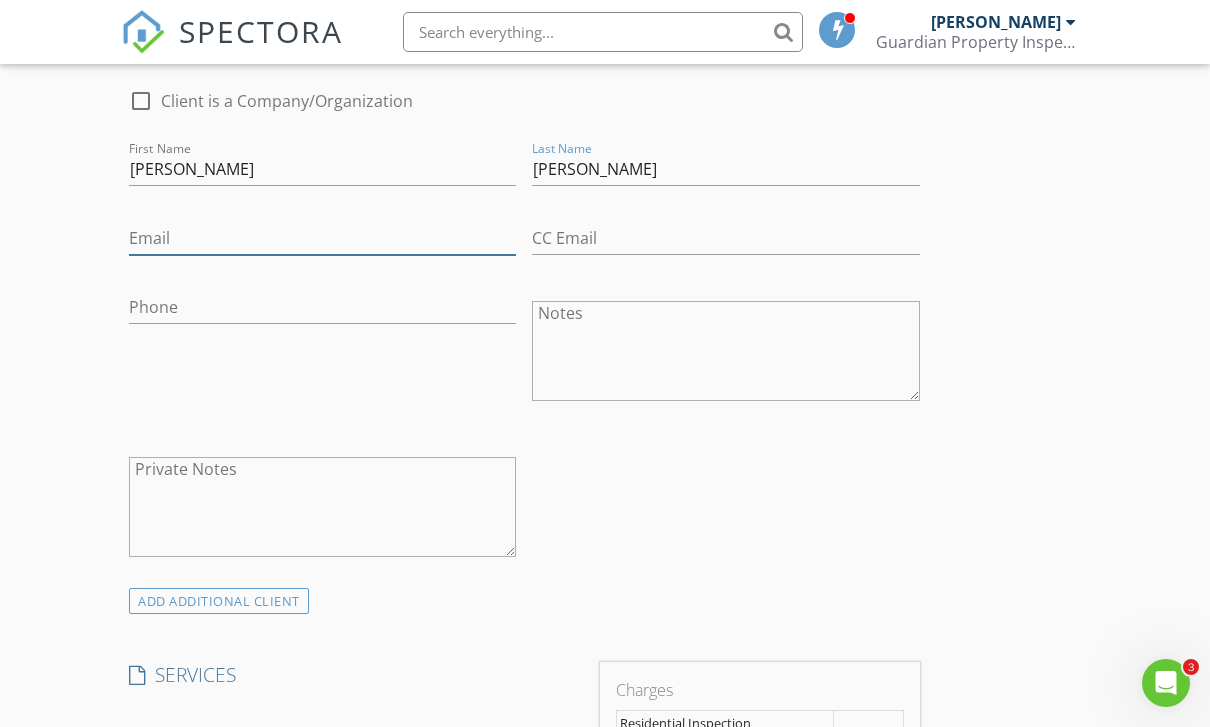 click on "Email" at bounding box center (322, 238) 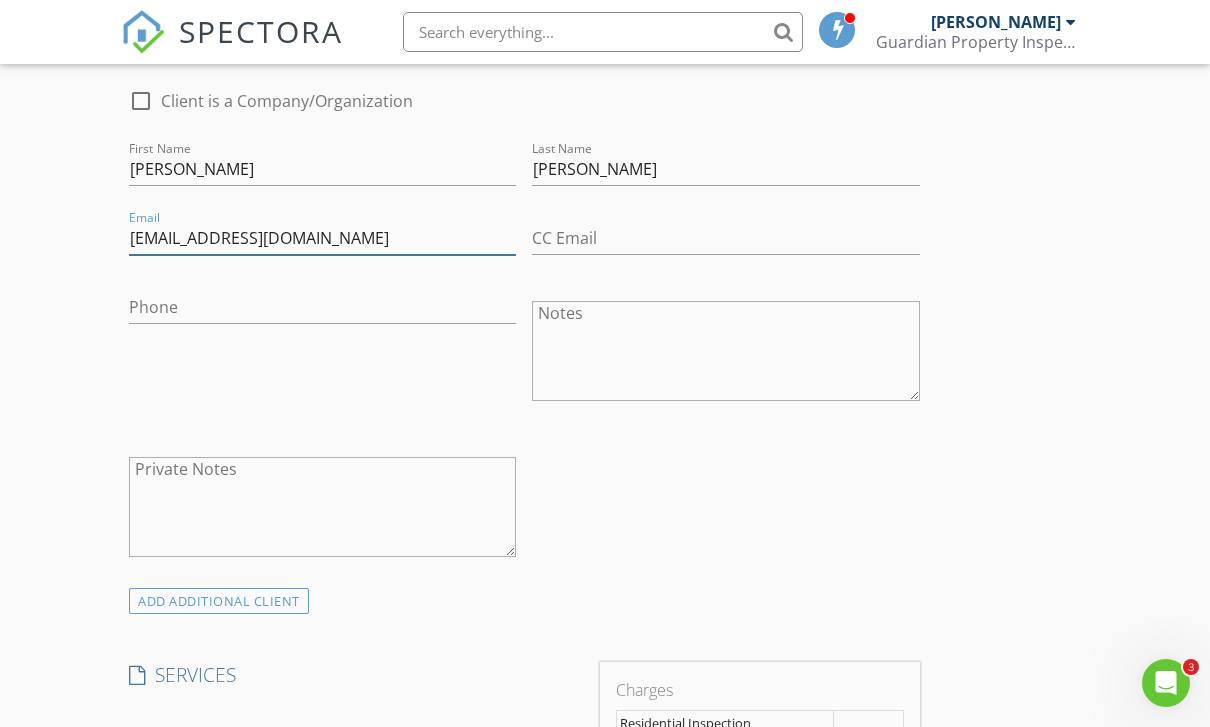 type on "Lovemytwo2@yahoo.com" 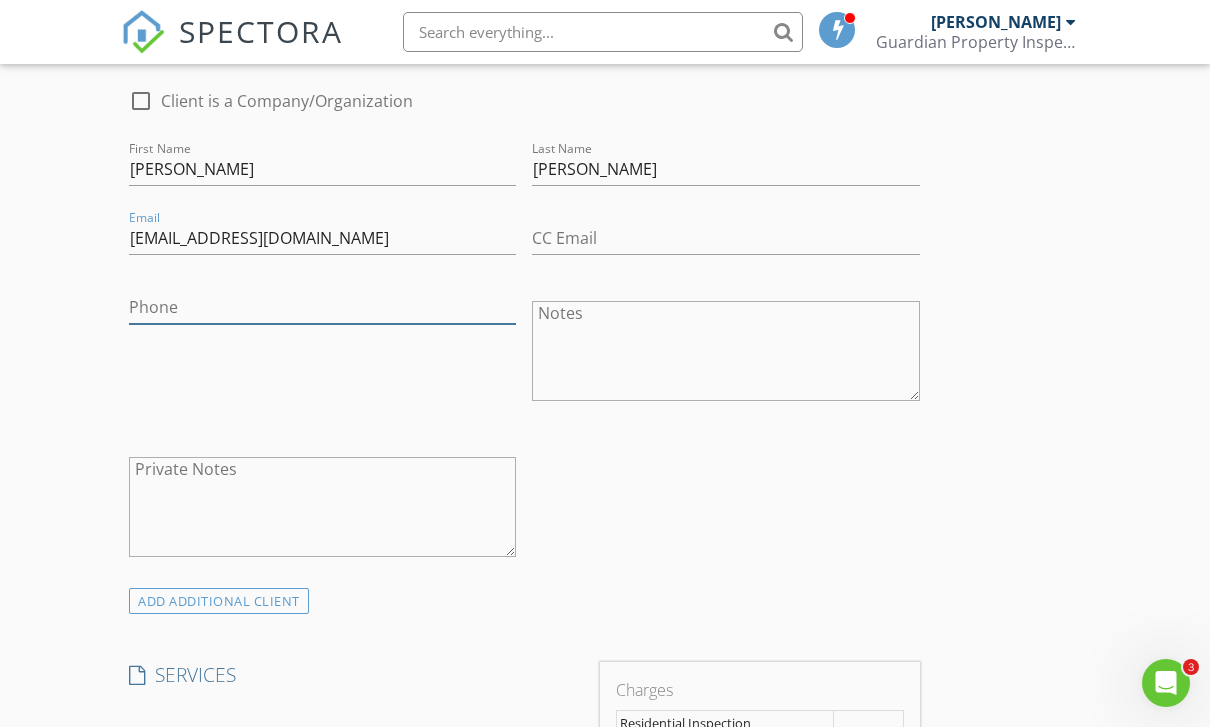 click on "Phone" at bounding box center [322, 307] 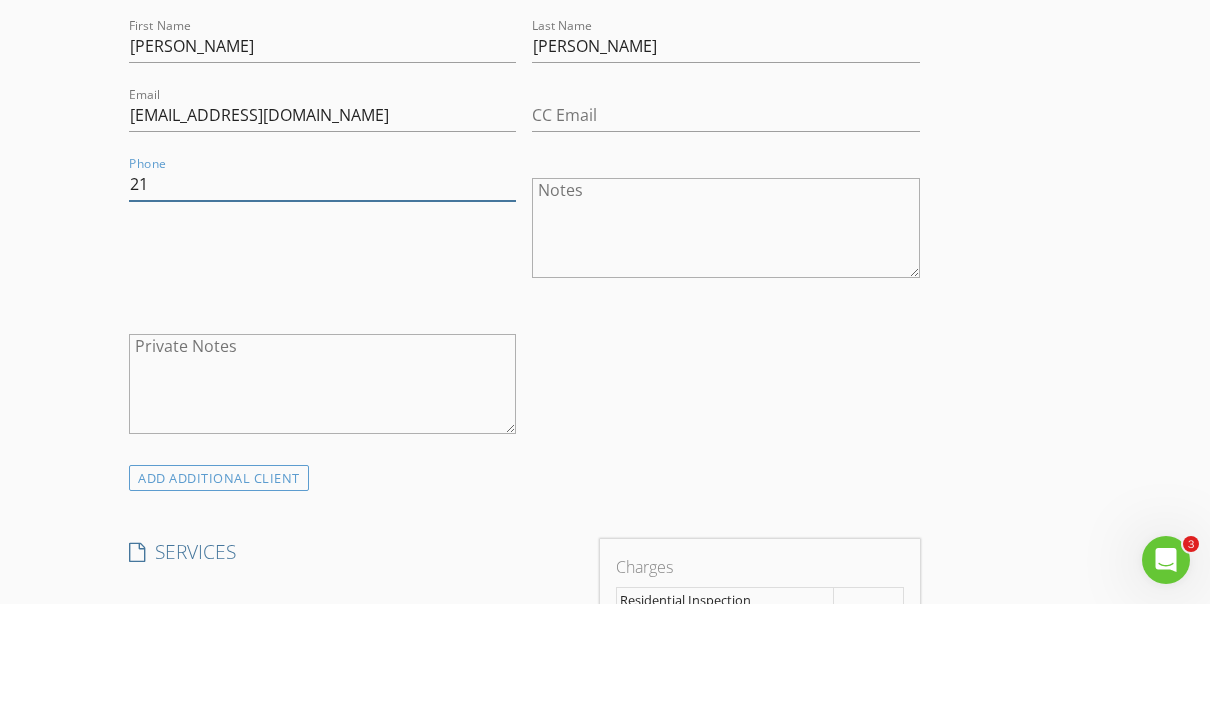 type on "2" 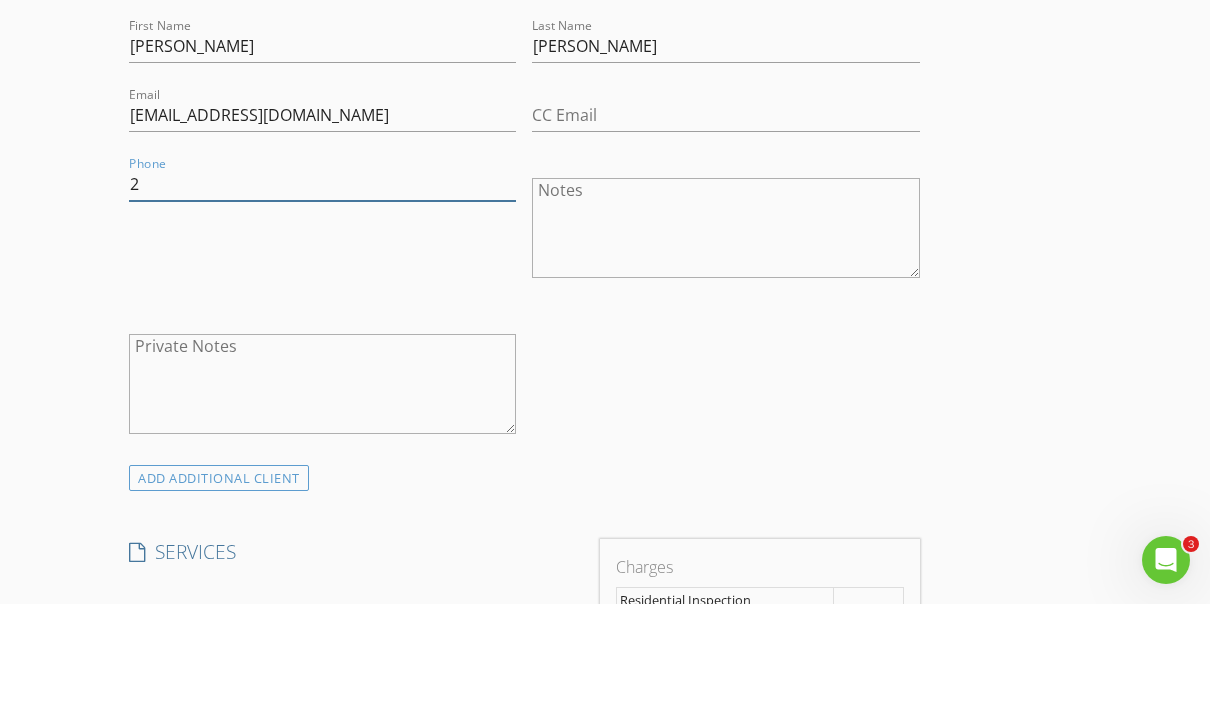 type 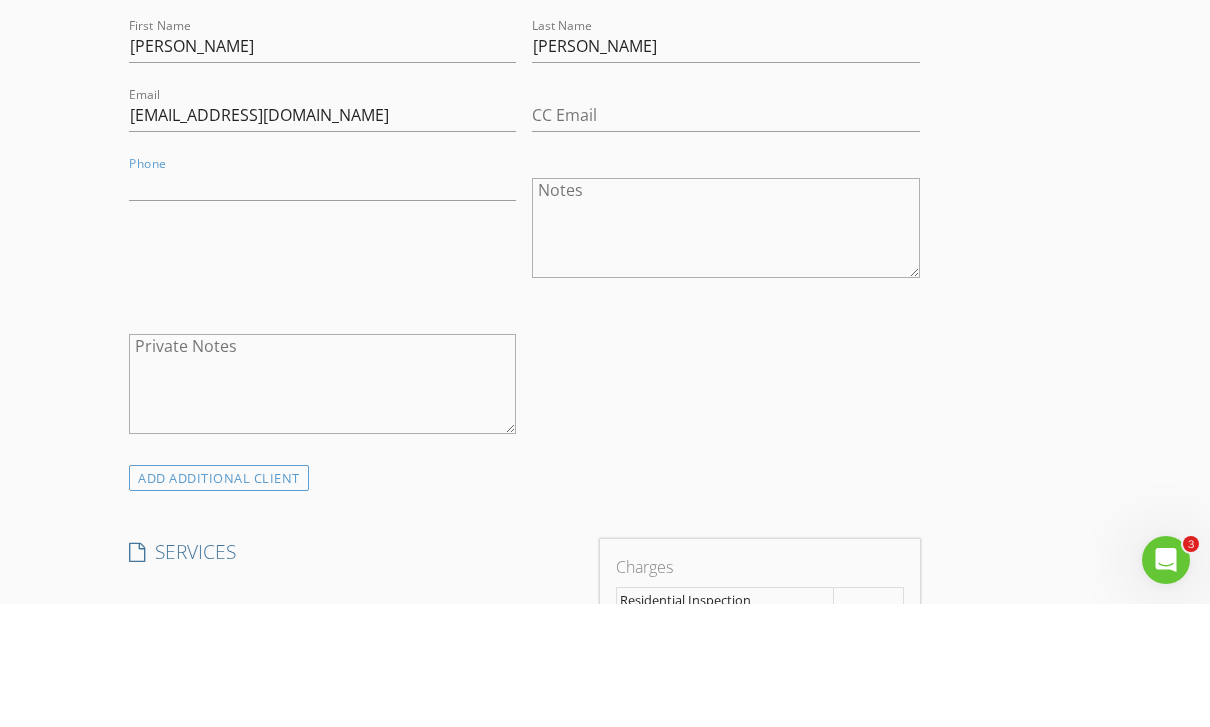 click on "INSPECTOR(S)
check_box   Zac Camille   PRIMARY   Zac Camille arrow_drop_down   check_box_outline_blank Zac Camille specifically requested
Date/Time
07/22/2025 8:30 AM
Location
Address Search       Address 6758 Minder Rd   Unit   City Rochester   State IL   Zip 62563   County Sangamon     Square Feet 2648   Year Built 1976   Foundation Basement arrow_drop_down     Zac Camille     21.1 miles     (33 minutes)
client
check_box Enable Client CC email for this inspection   Client Search     check_box_outline_blank Client is a Company/Organization     First Name Heather   Last Name Whetstone   Email Lovemytwo2@yahoo.com   CC Email   Phone           Notes   Private Notes
ADD ADDITIONAL client
SERVICES
check_box   Residential Inspection   check_box_outline_blank           check_box" at bounding box center (605, 864) 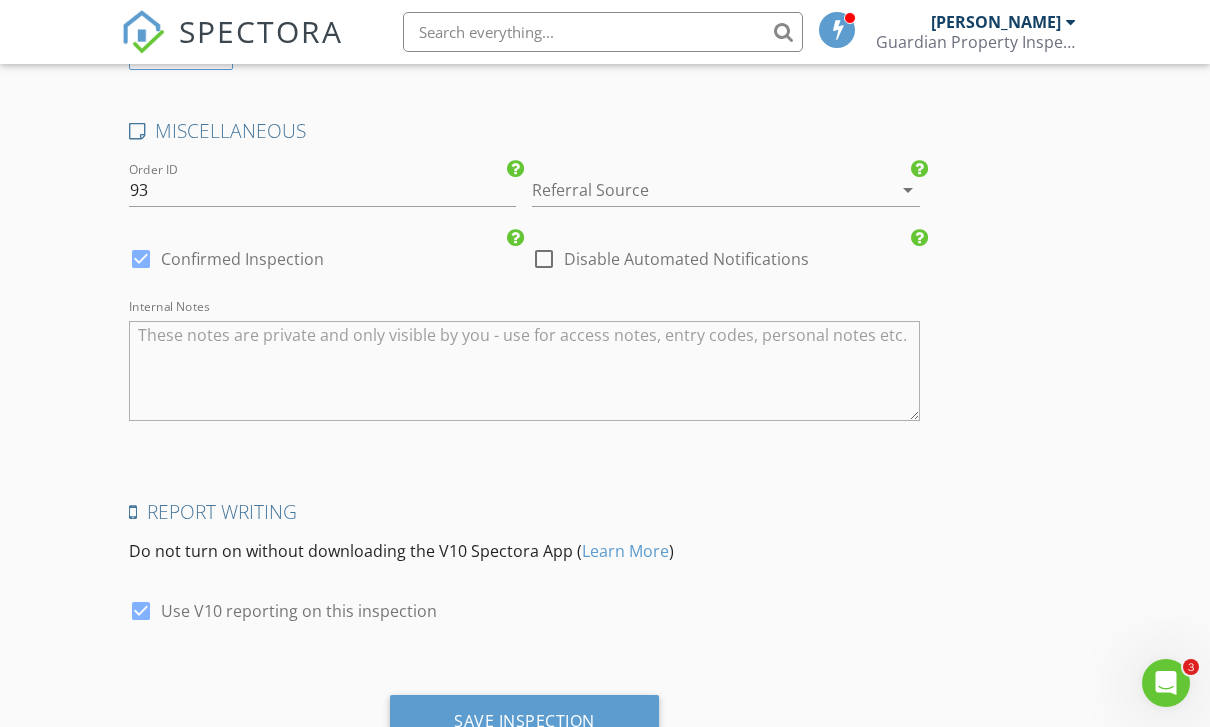 scroll, scrollTop: 2851, scrollLeft: 0, axis: vertical 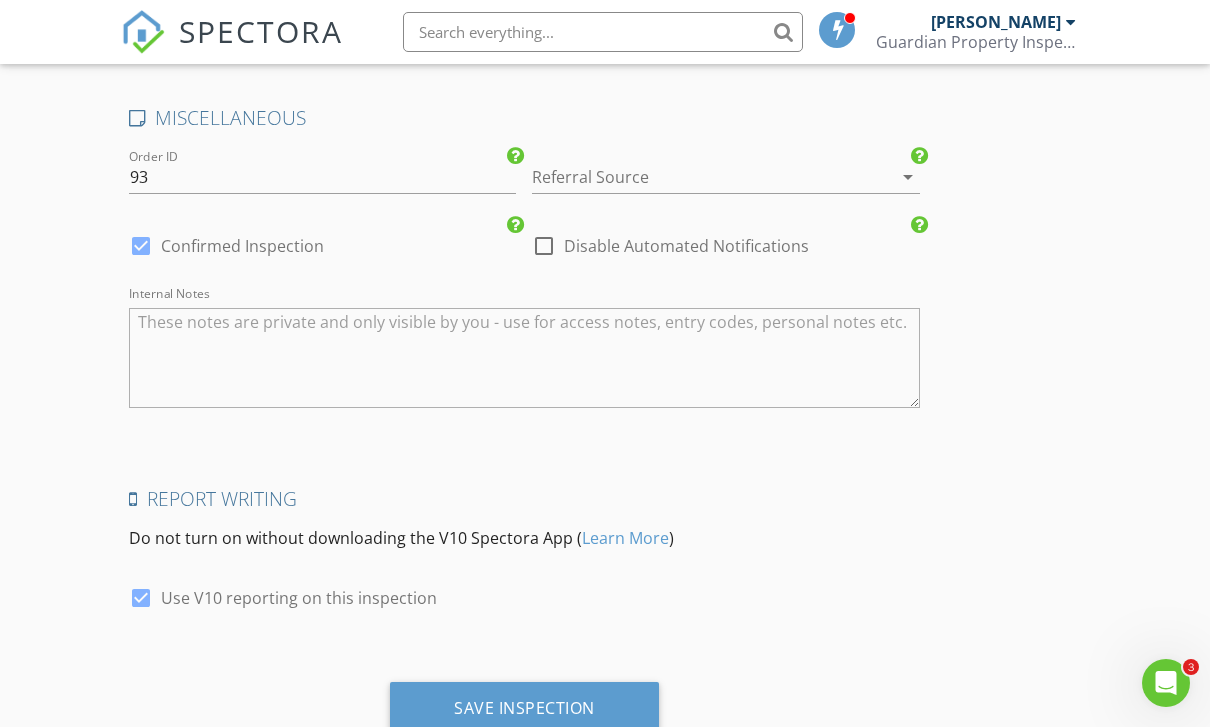 click on "Save Inspection" at bounding box center [524, 708] 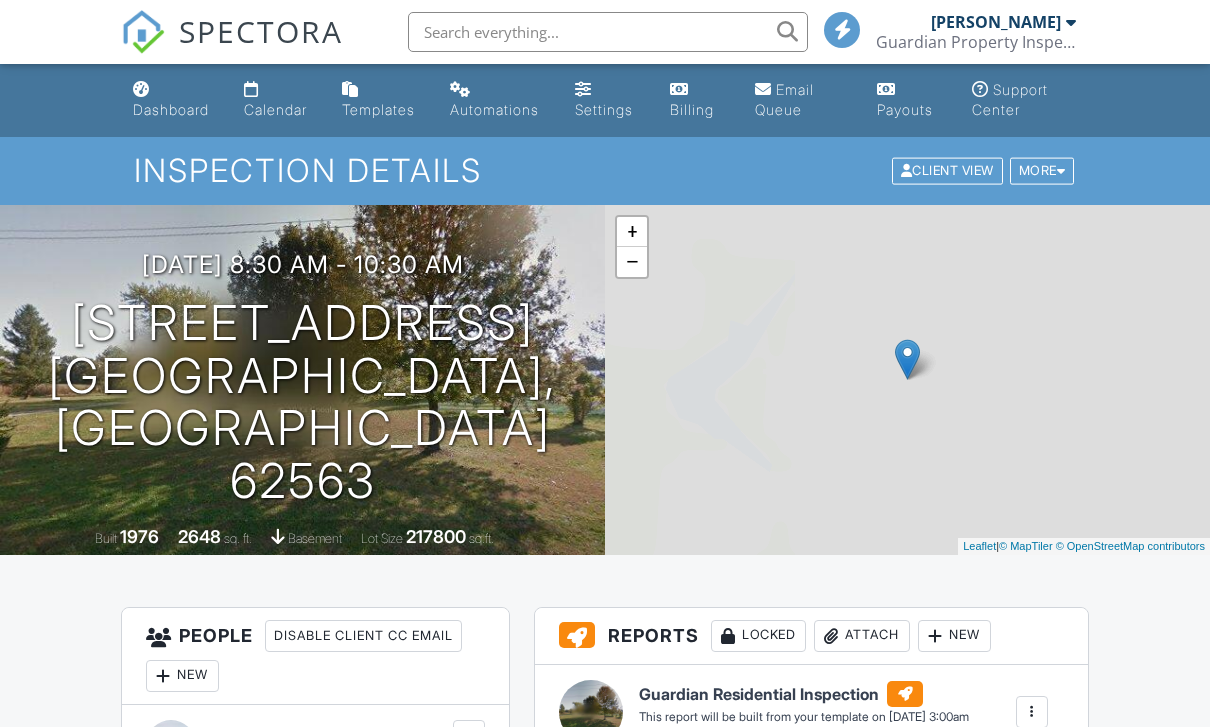 scroll, scrollTop: 0, scrollLeft: 0, axis: both 